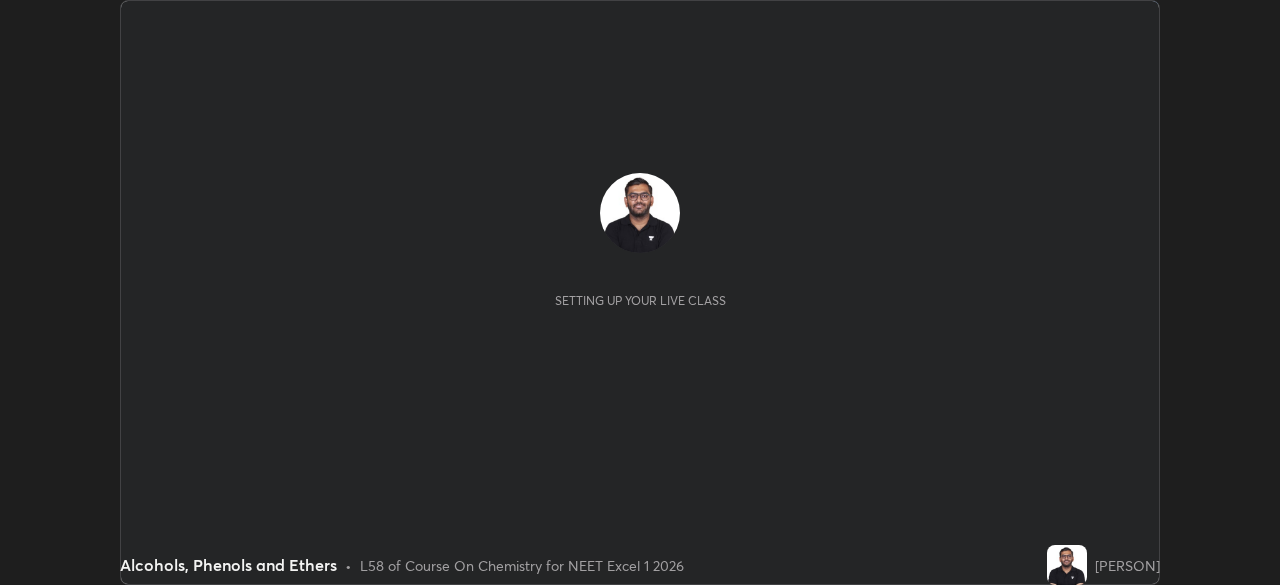scroll, scrollTop: 0, scrollLeft: 0, axis: both 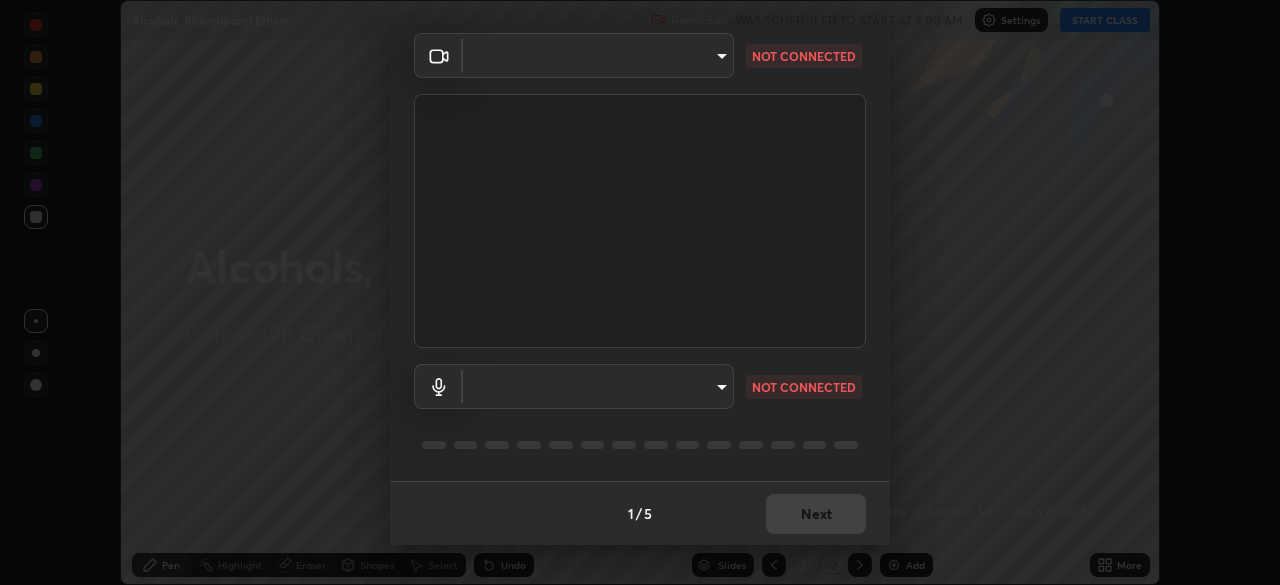 click on "Erase all Alcohols, Phenols and Ethers Recording WAS SCHEDULED TO START AT  8:00 AM Settings START CLASS Setting up your live class Alcohols, Phenols and Ethers • L58 of Course On Chemistry for NEET Excel 1 2026 [PERSON] Pen Highlight Eraser Shapes Select Undo Slides 2 / 2 Add More No doubts shared Encourage your learners to ask a doubt for better clarity Report an issue Reason for reporting Buffering Chat not working Audio - Video sync issue Educator video quality low ​ Attach an image Report Media settings ​ NOT CONNECTED ​ NOT CONNECTED 1 / 5 Next" at bounding box center (640, 292) 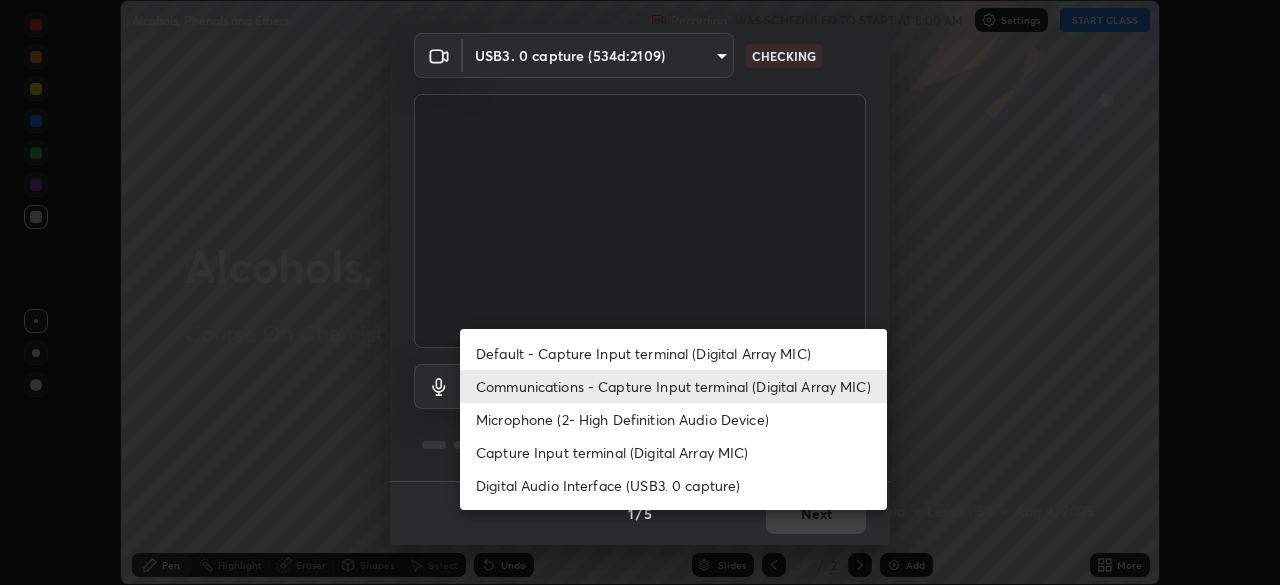 click on "Default - Capture Input terminal (Digital Array MIC)" at bounding box center (673, 353) 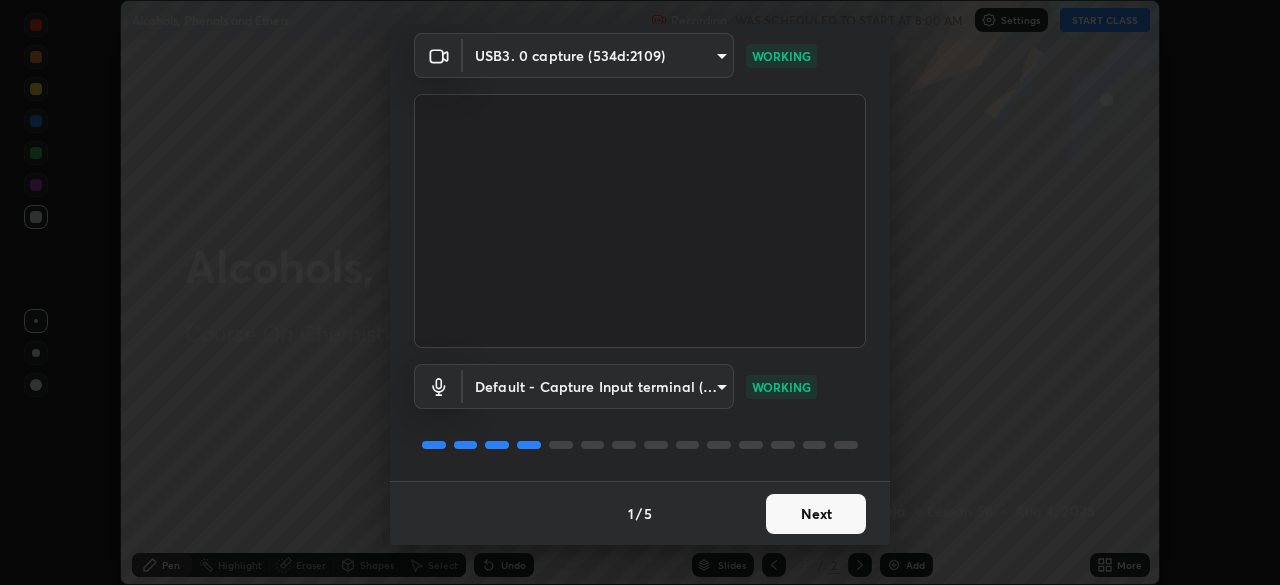 click on "Next" at bounding box center [816, 514] 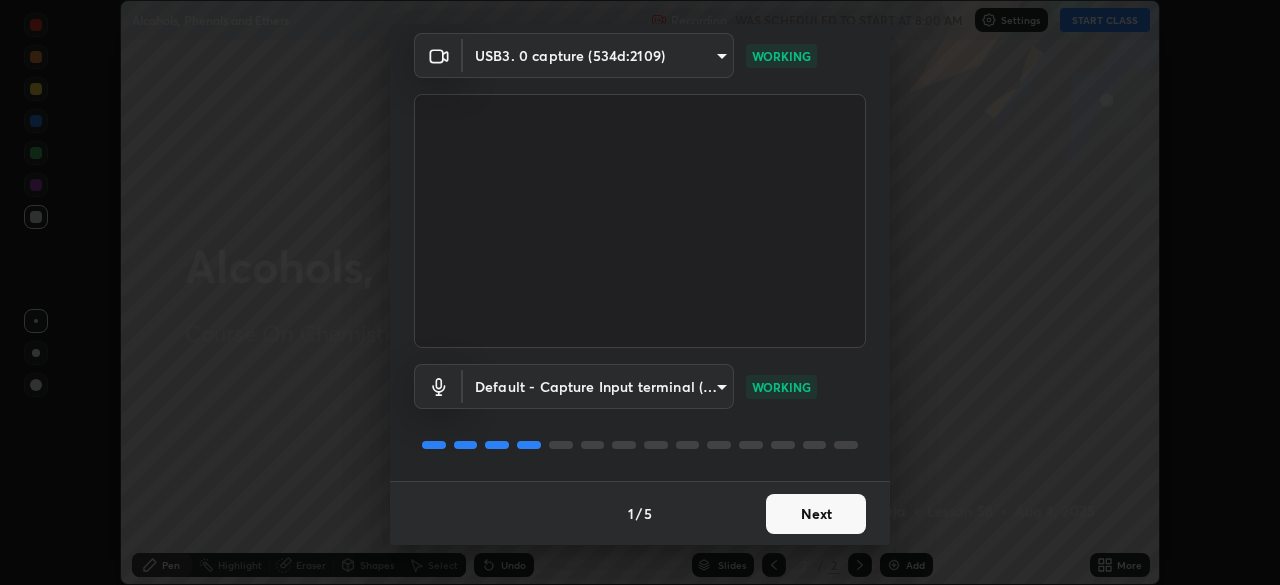 scroll, scrollTop: 0, scrollLeft: 0, axis: both 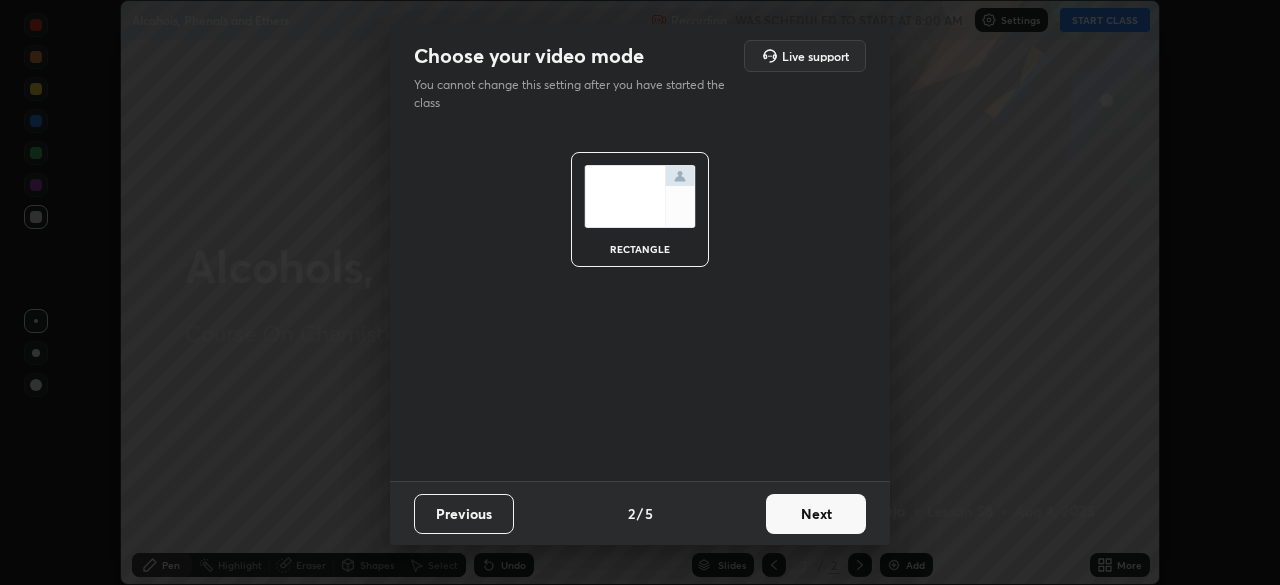 click on "Next" at bounding box center [816, 514] 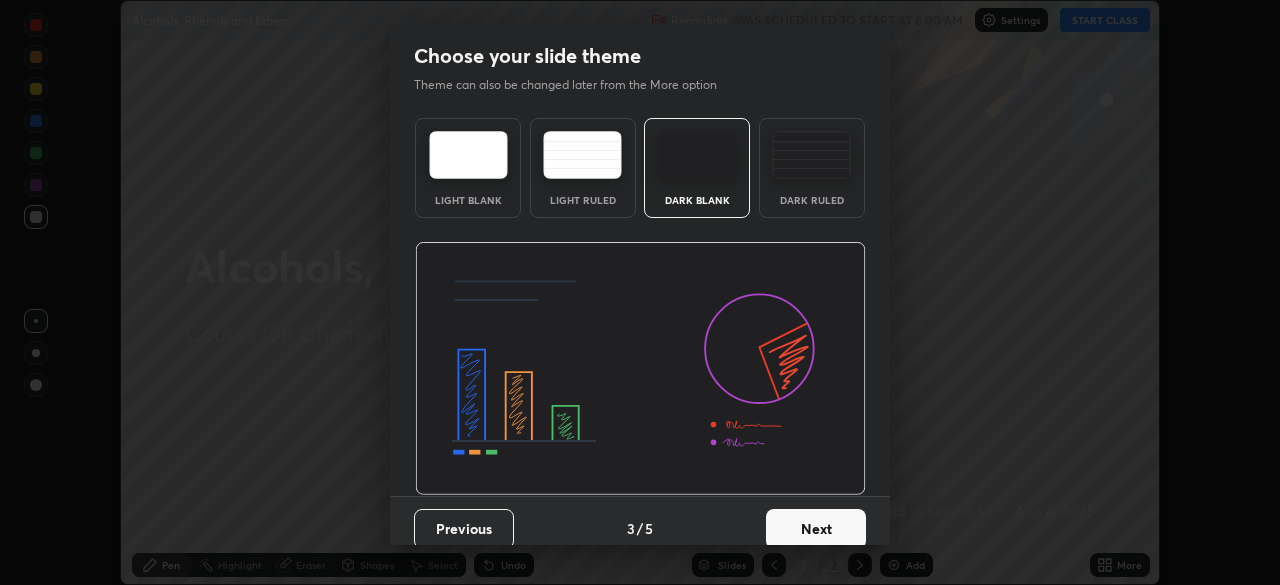 click on "Dark Ruled" at bounding box center (812, 168) 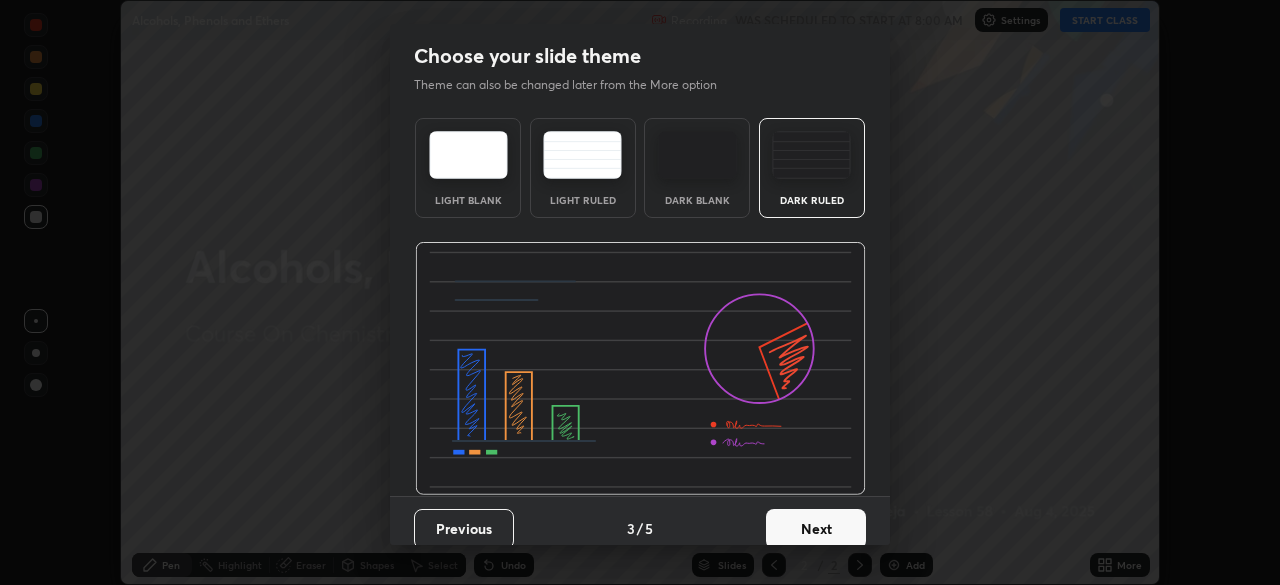 scroll, scrollTop: 15, scrollLeft: 0, axis: vertical 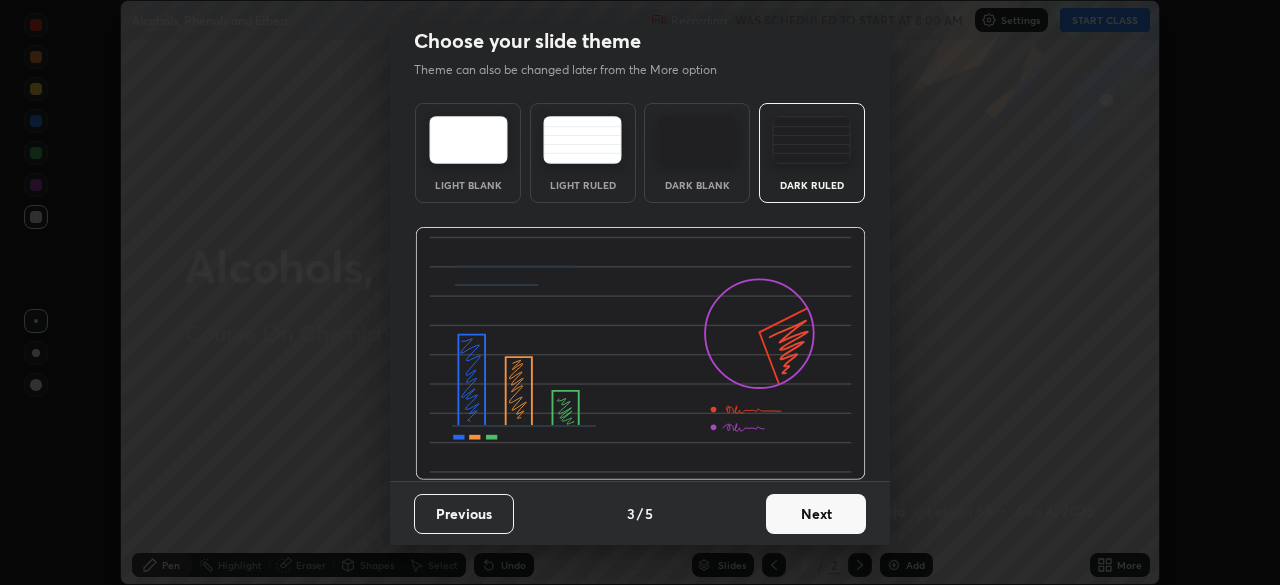click on "Next" at bounding box center (816, 514) 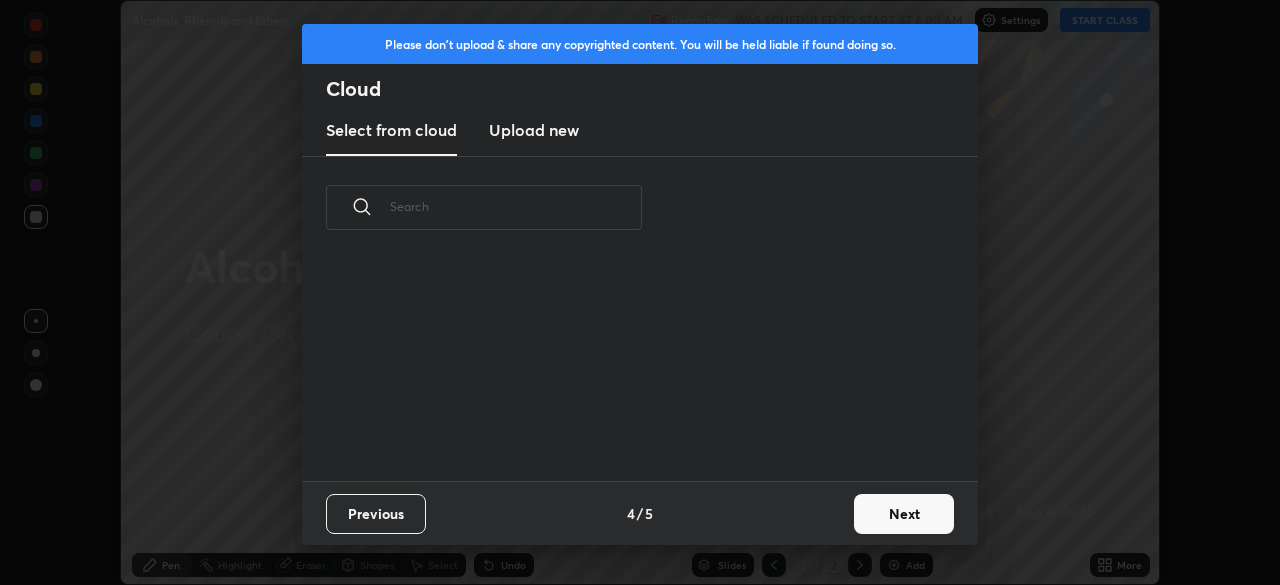 scroll, scrollTop: 7, scrollLeft: 11, axis: both 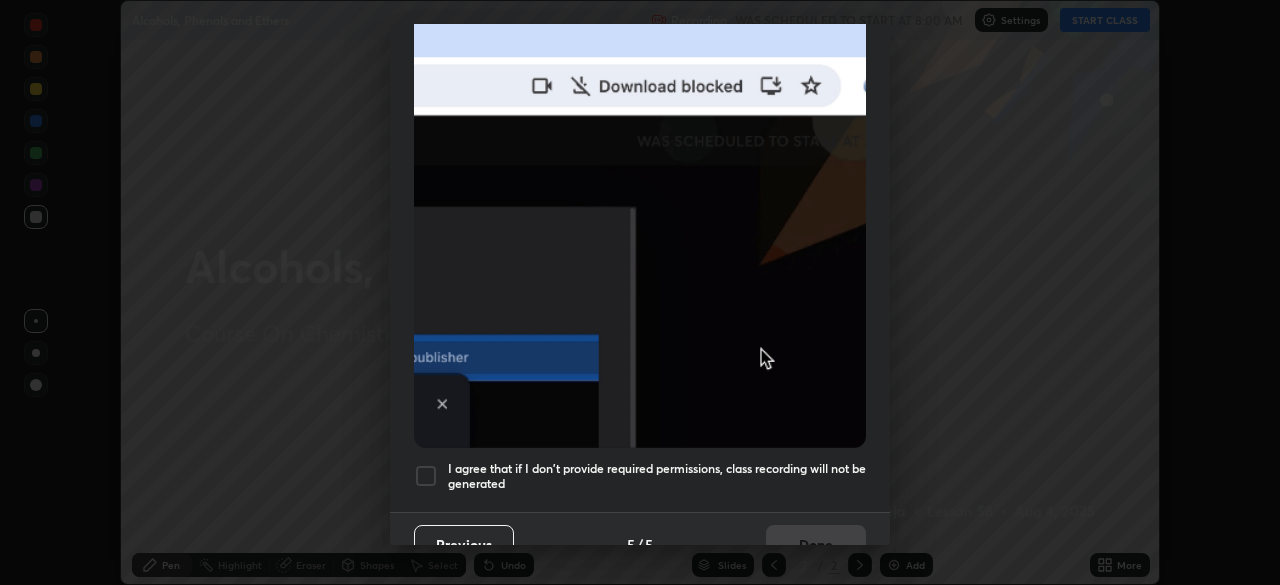 click on "I agree that if I don't provide required permissions, class recording will not be generated" at bounding box center (657, 476) 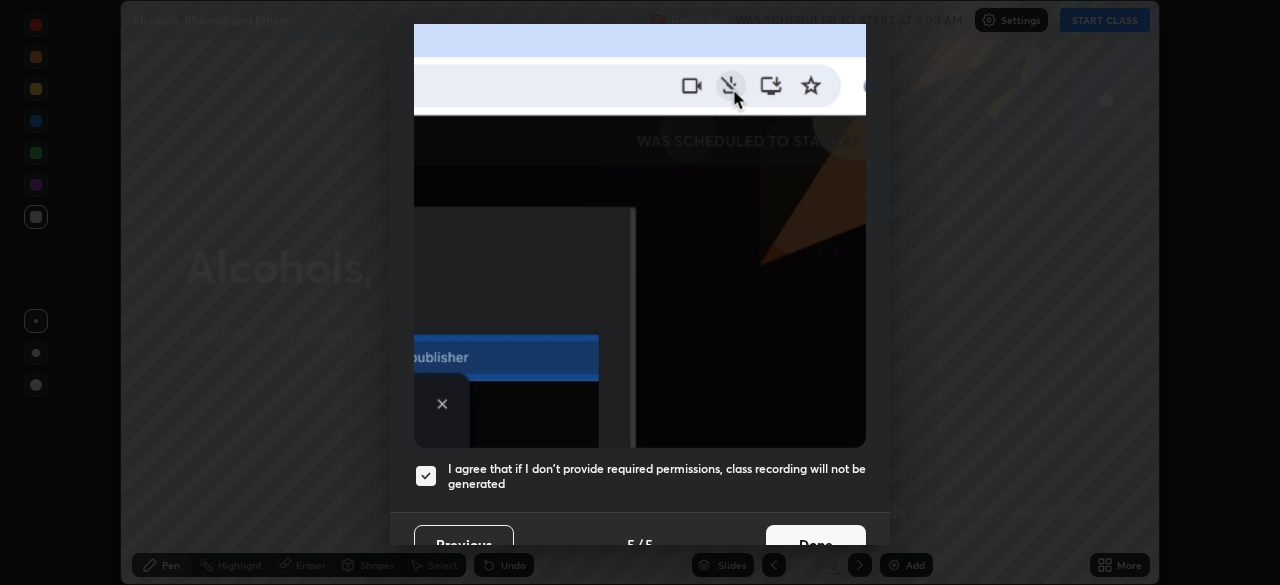 click on "Done" at bounding box center [816, 545] 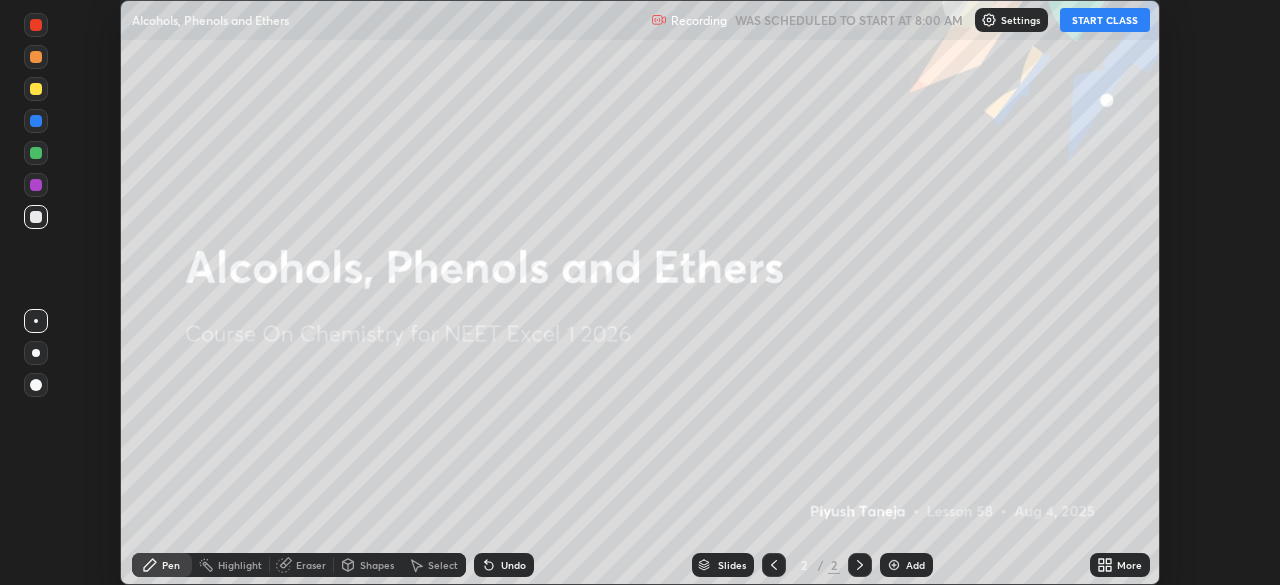 click on "START CLASS" at bounding box center (1105, 20) 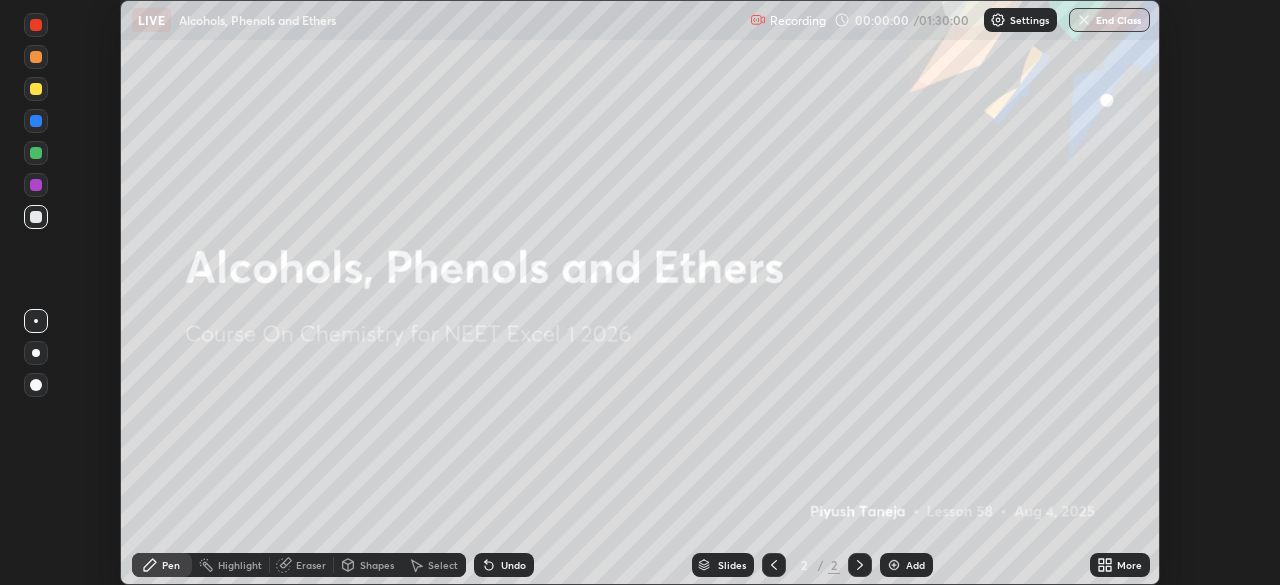 click on "More" at bounding box center [1129, 565] 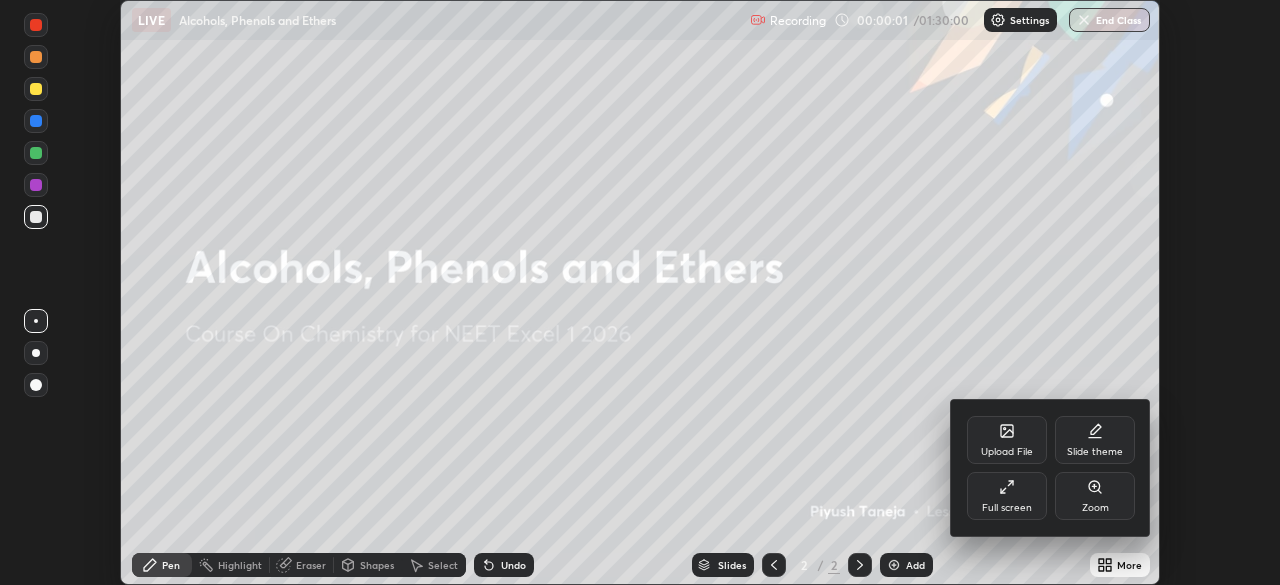 click on "Full screen" at bounding box center [1007, 496] 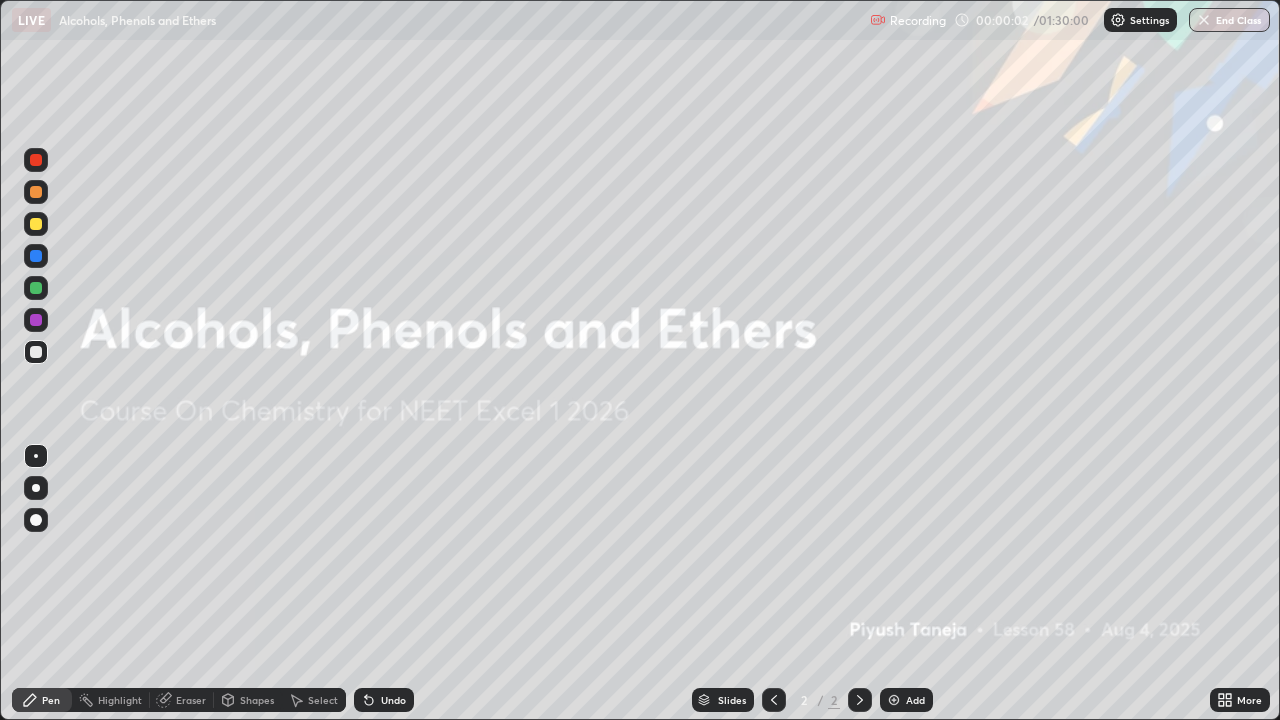 scroll, scrollTop: 99280, scrollLeft: 98720, axis: both 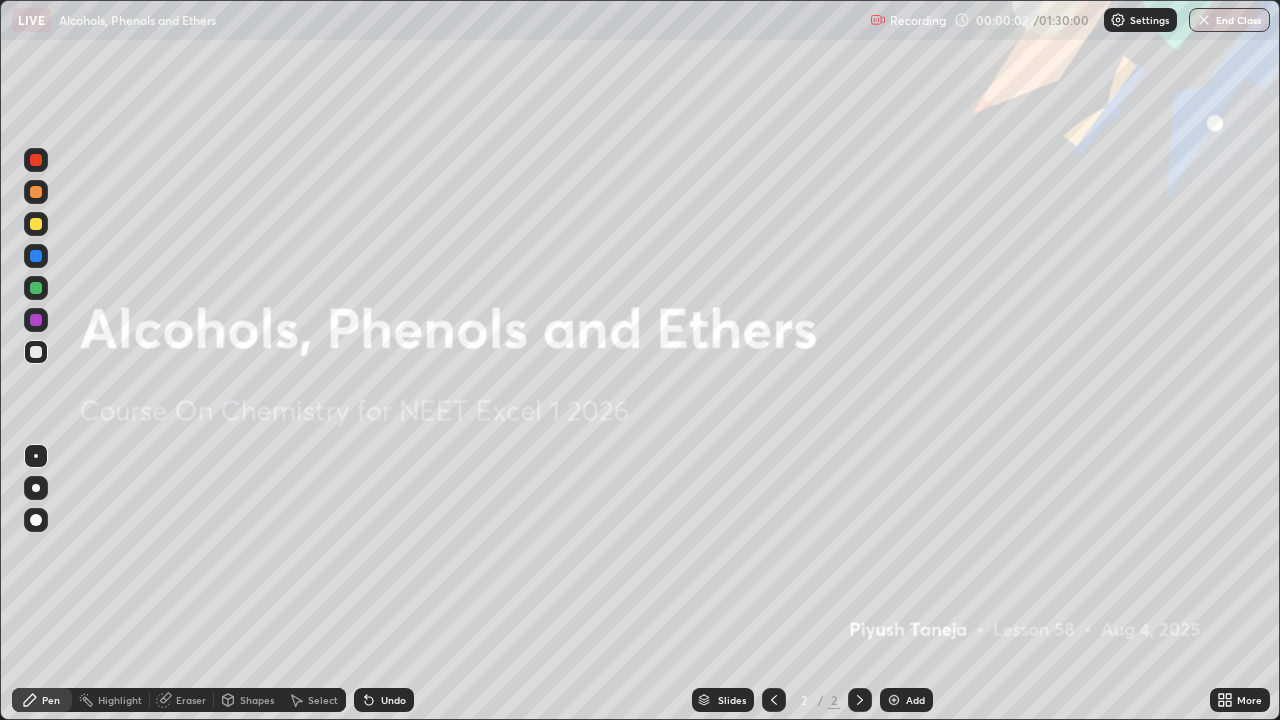 click on "Add" at bounding box center [915, 700] 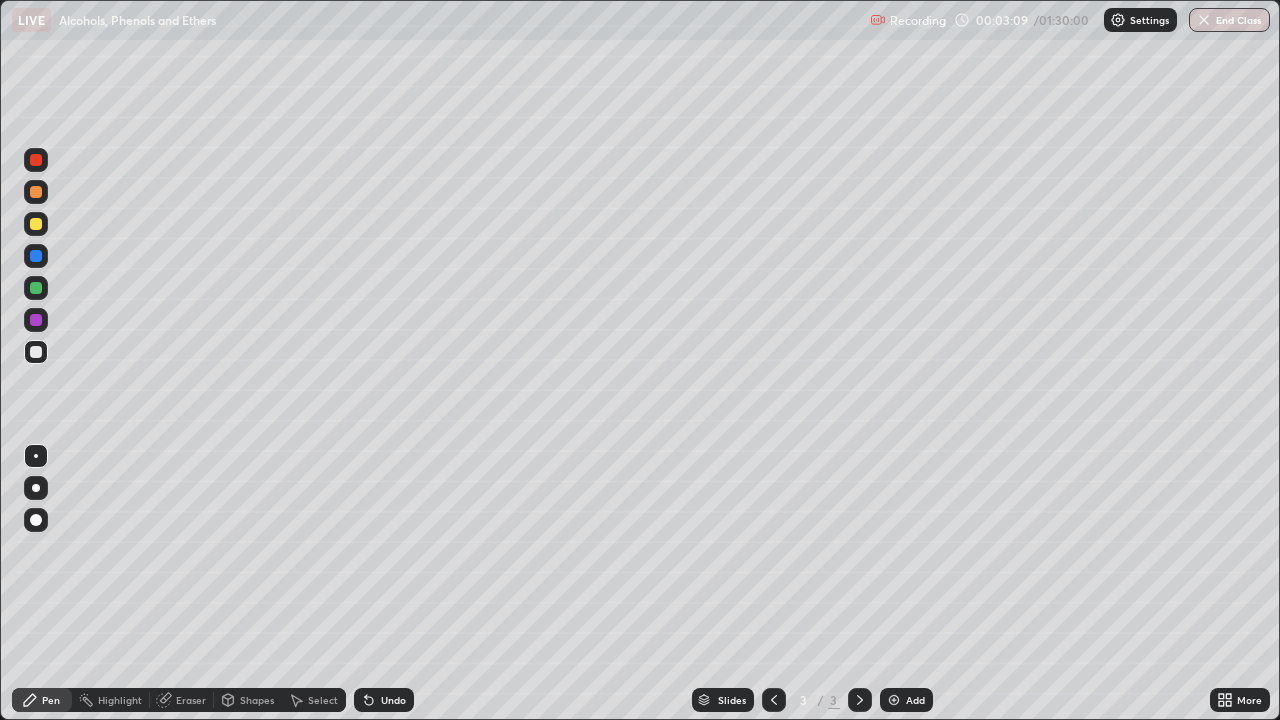 click on "Eraser" at bounding box center [182, 700] 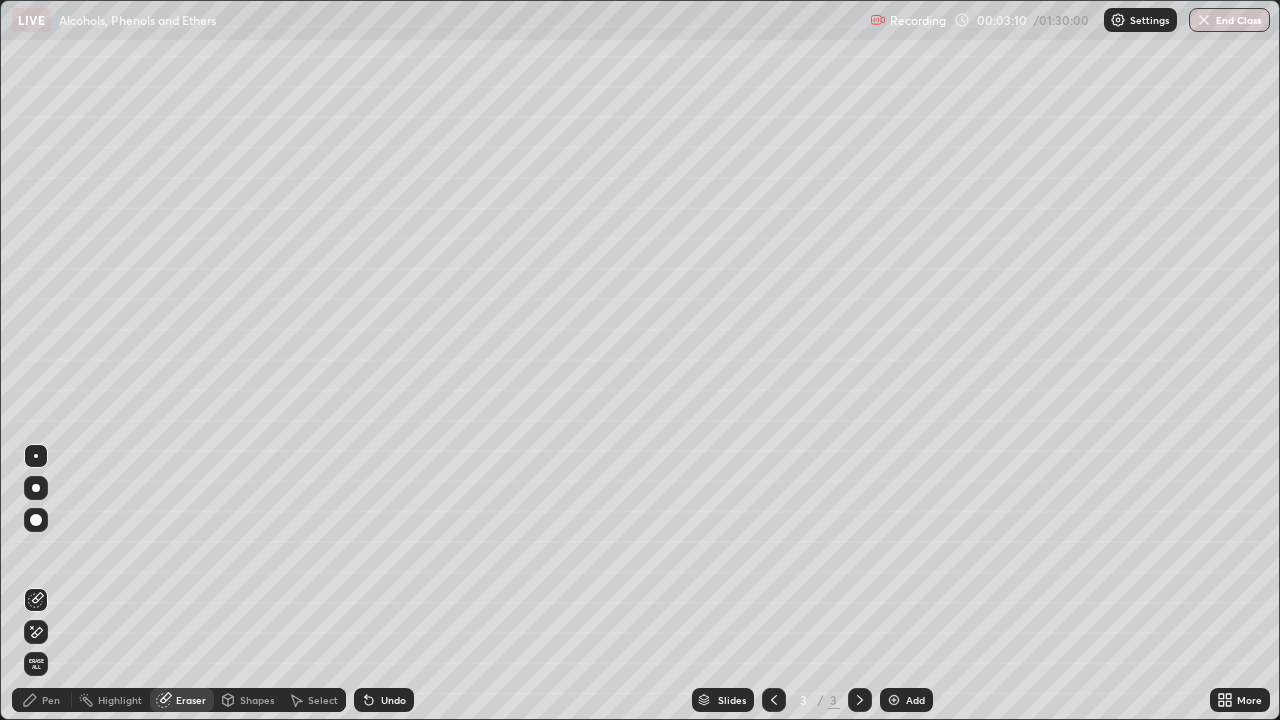click 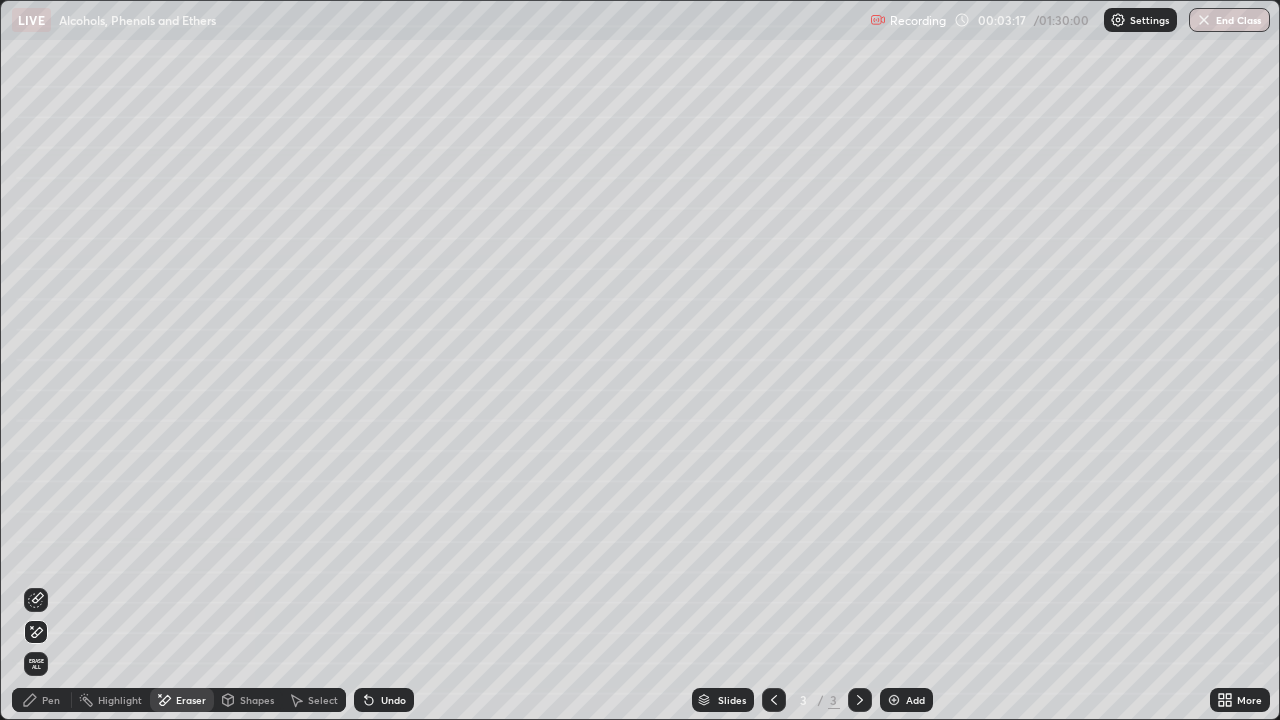 click on "Pen" at bounding box center (51, 700) 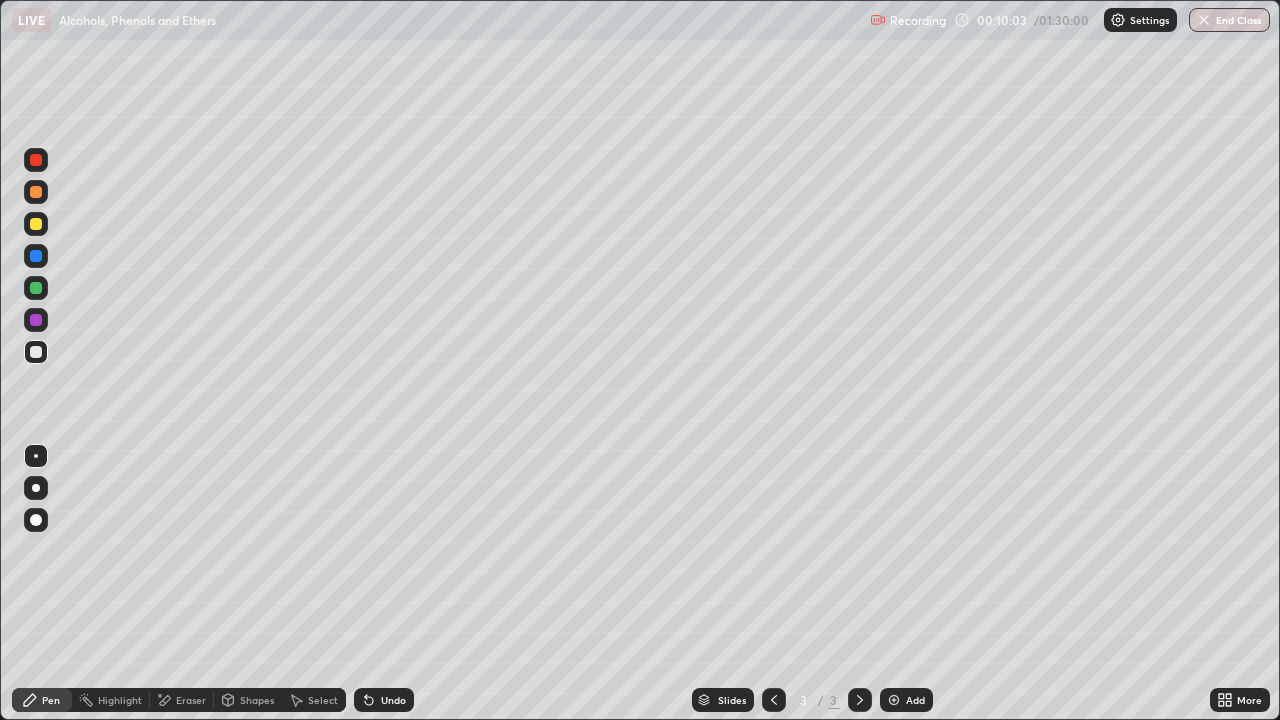 click on "Eraser" at bounding box center [191, 700] 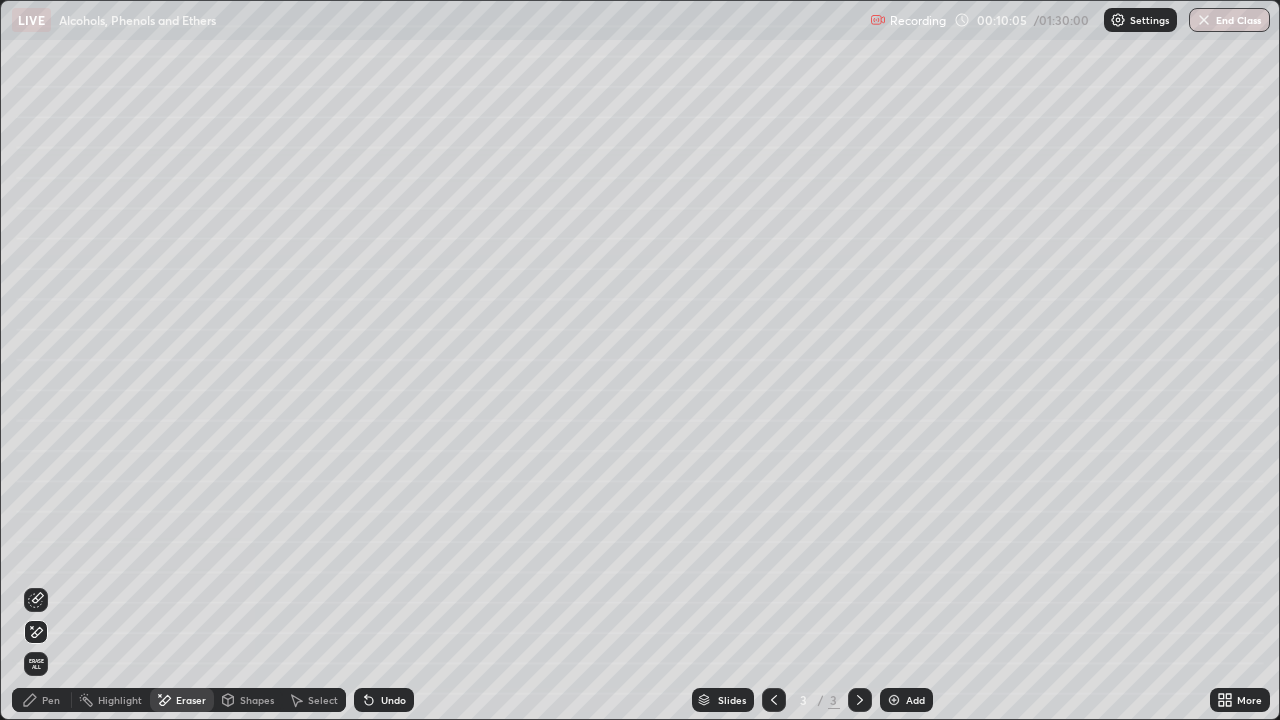 click on "Erase all" at bounding box center [36, 664] 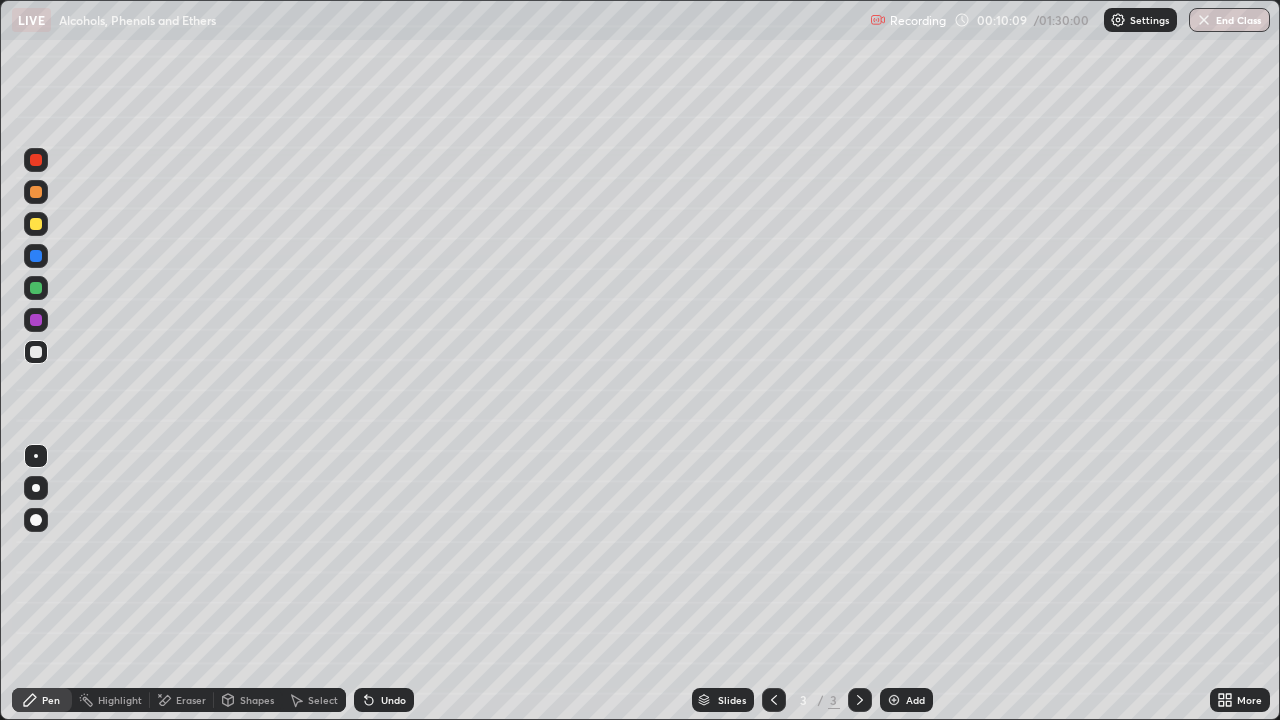 click on "Pen" at bounding box center [51, 700] 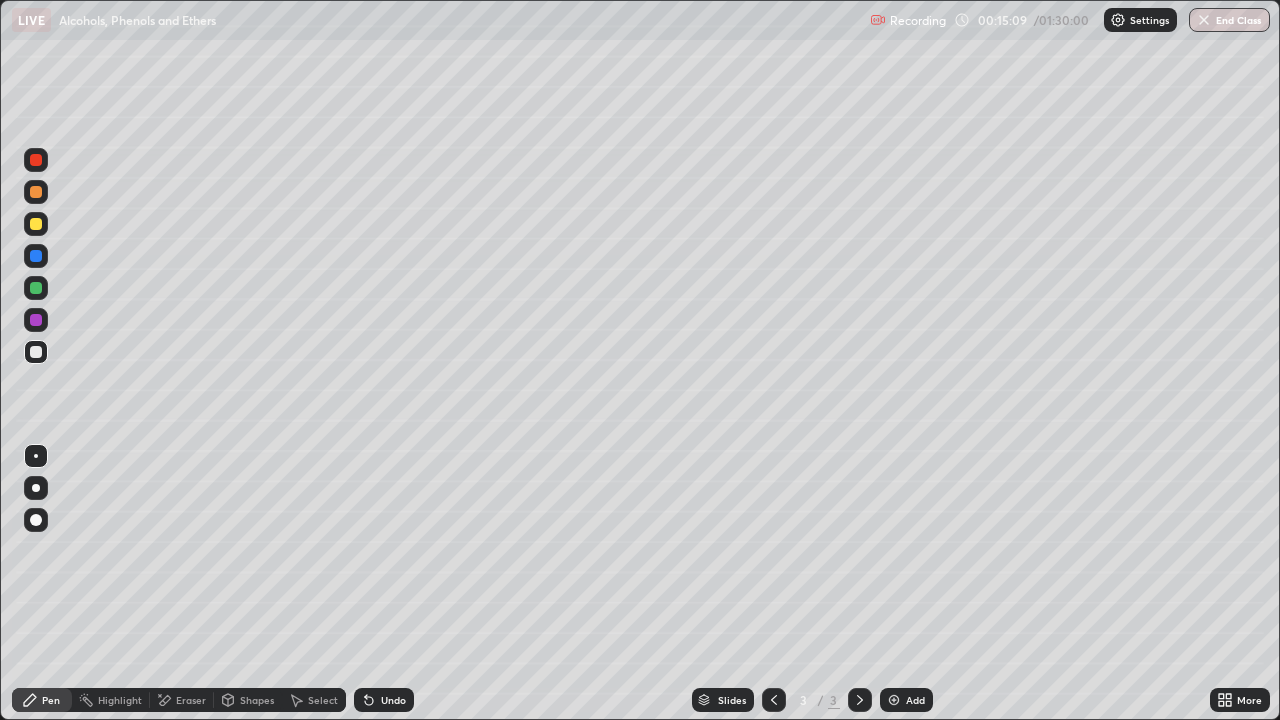 click on "Undo" at bounding box center [393, 700] 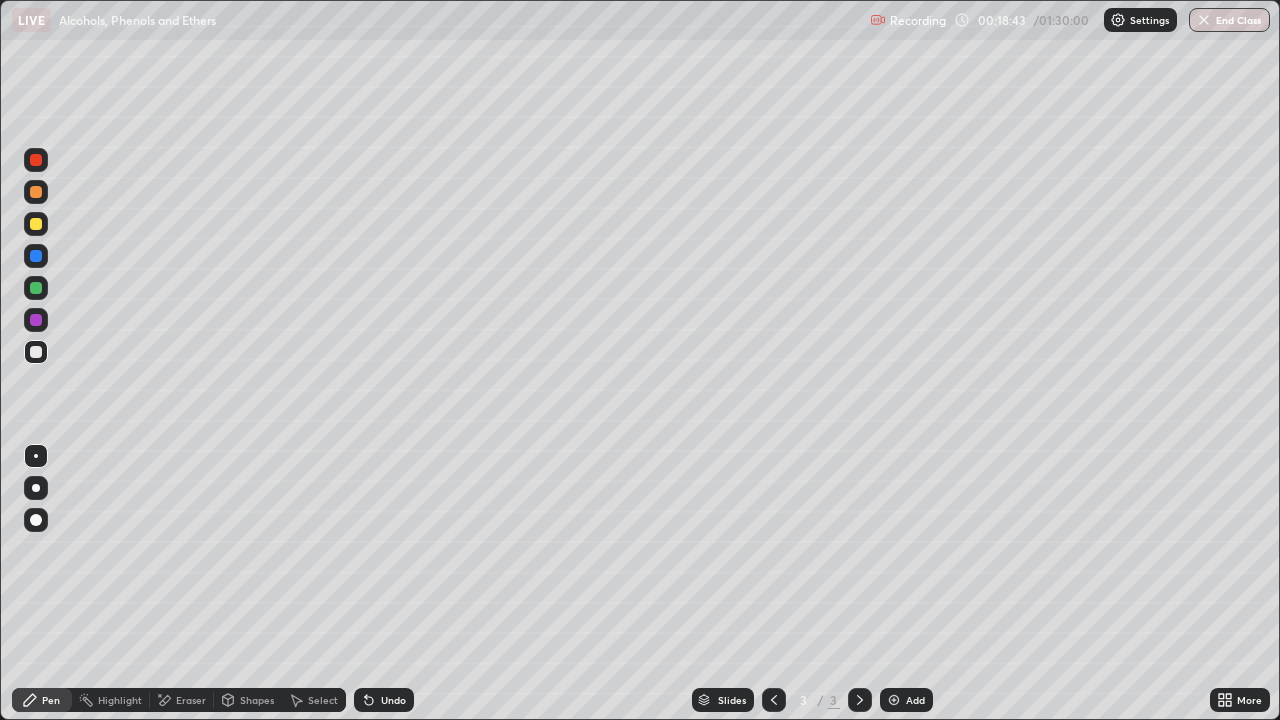 click at bounding box center (894, 700) 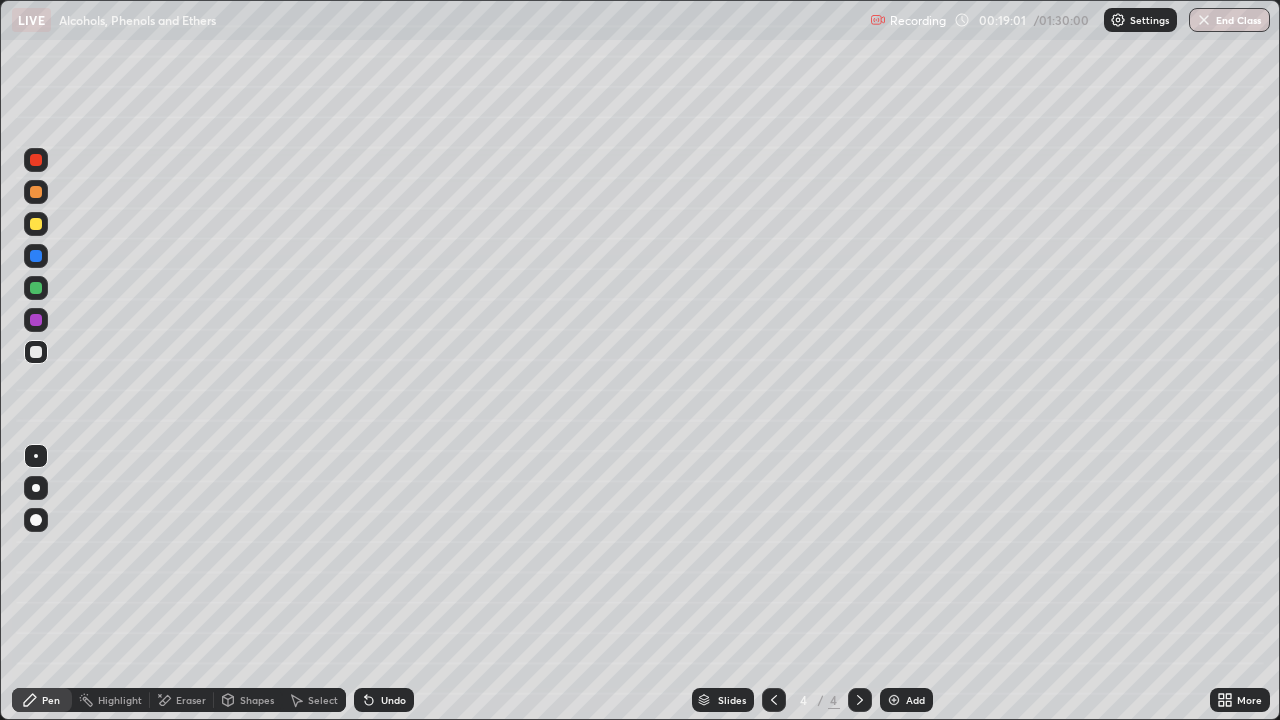 click on "Undo" at bounding box center (384, 700) 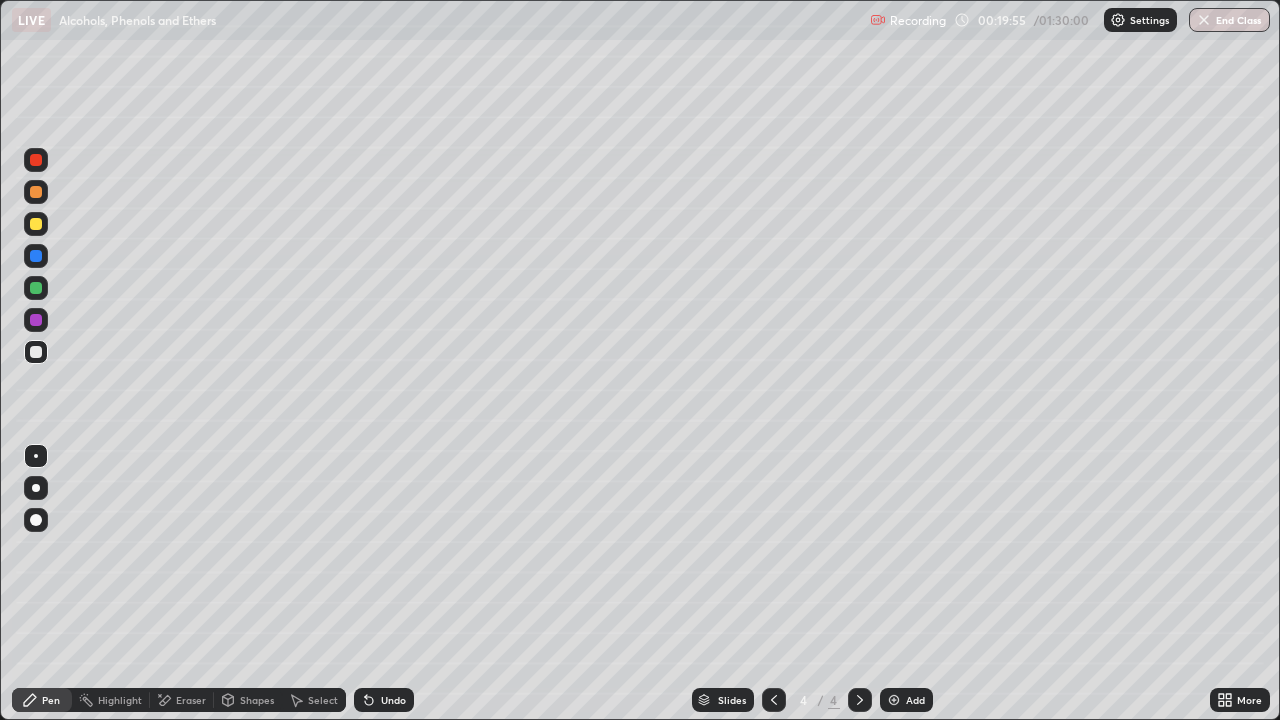 click on "Undo" at bounding box center [393, 700] 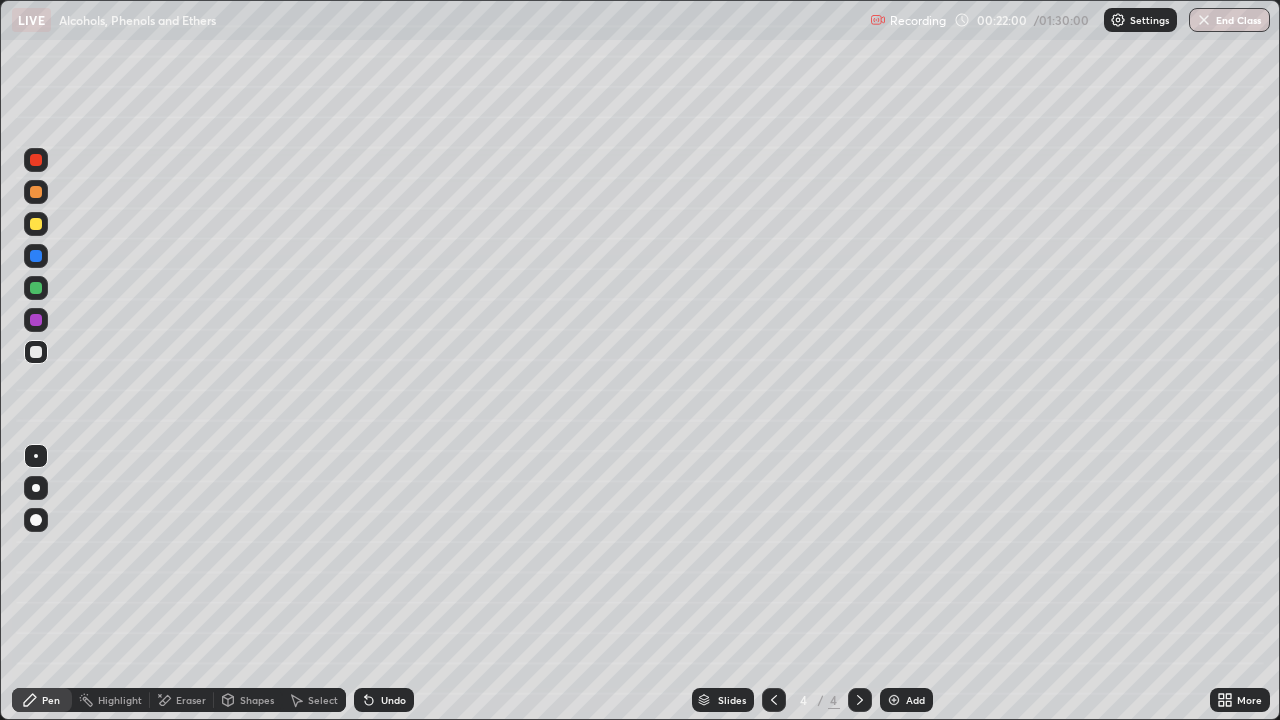 click on "Eraser" at bounding box center [191, 700] 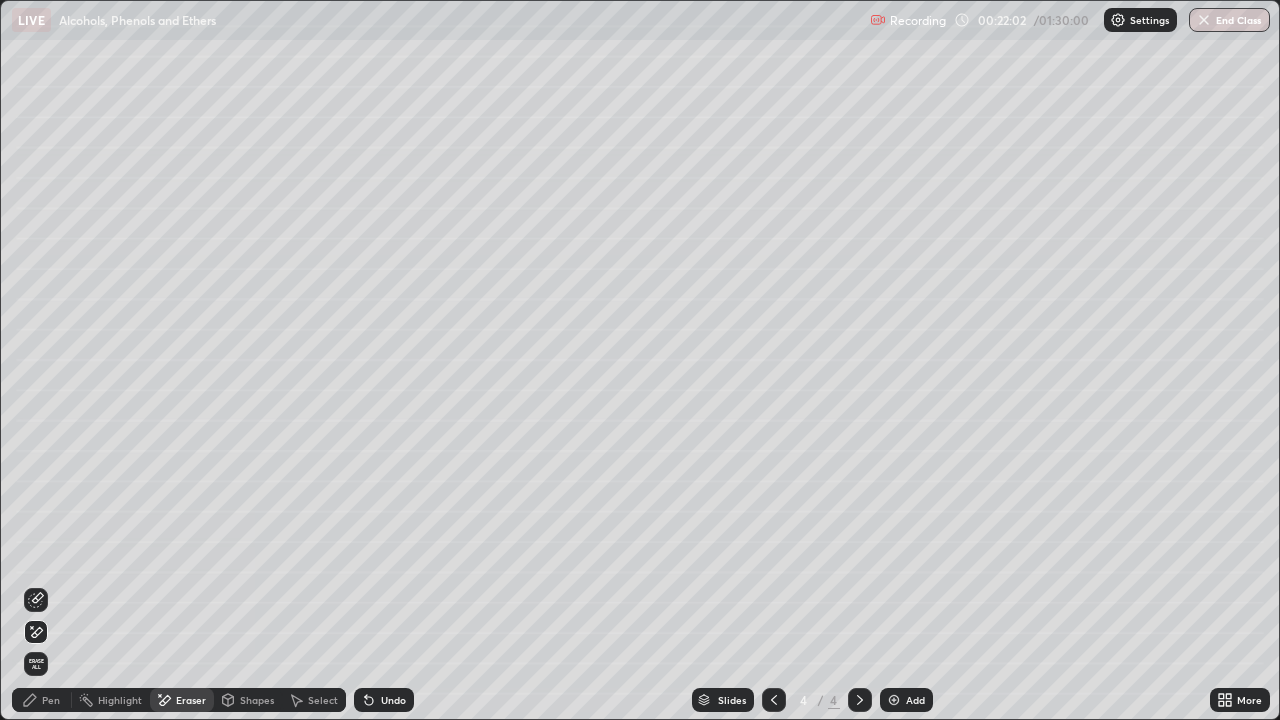 click on "Pen" at bounding box center [51, 700] 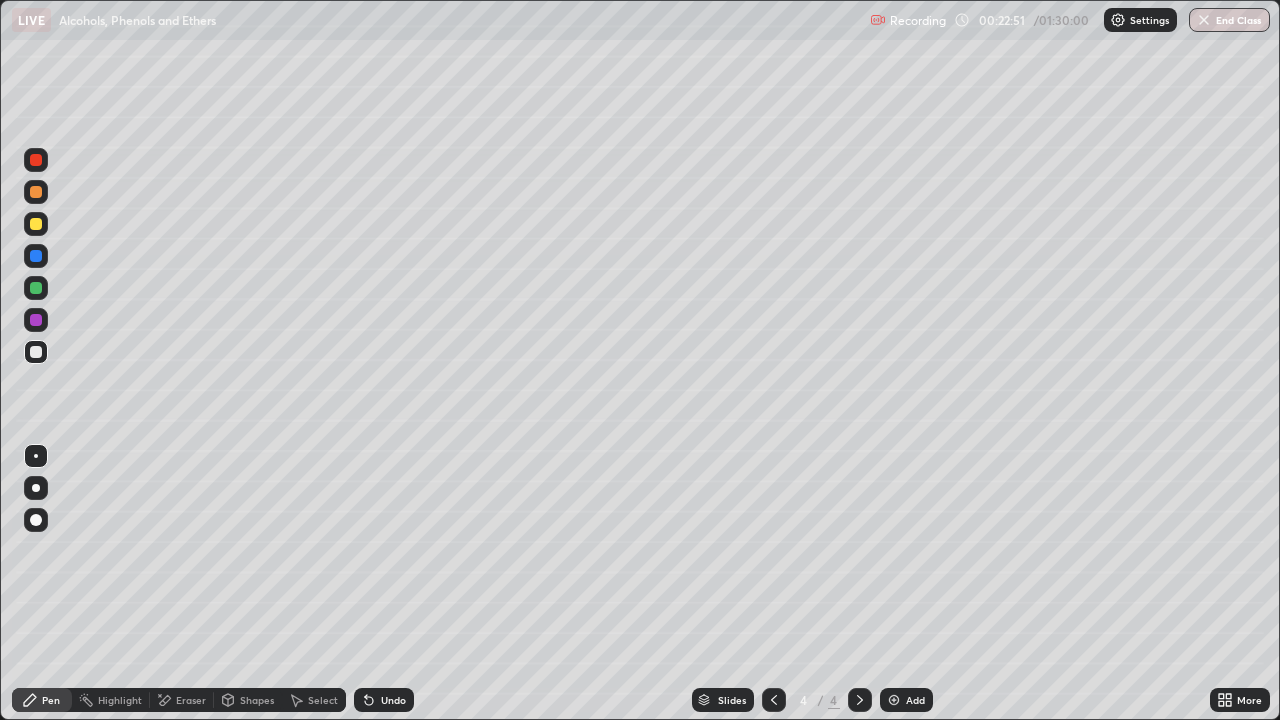 click on "Undo" at bounding box center [393, 700] 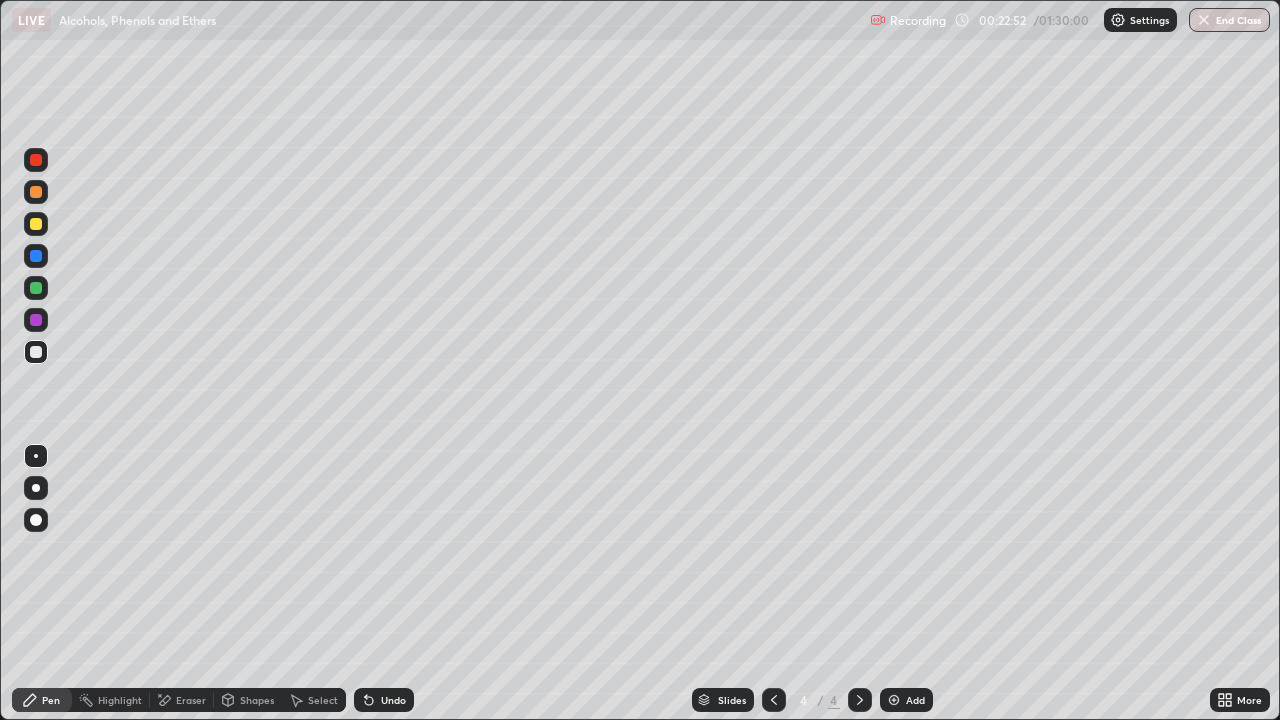 click on "Undo" at bounding box center [384, 700] 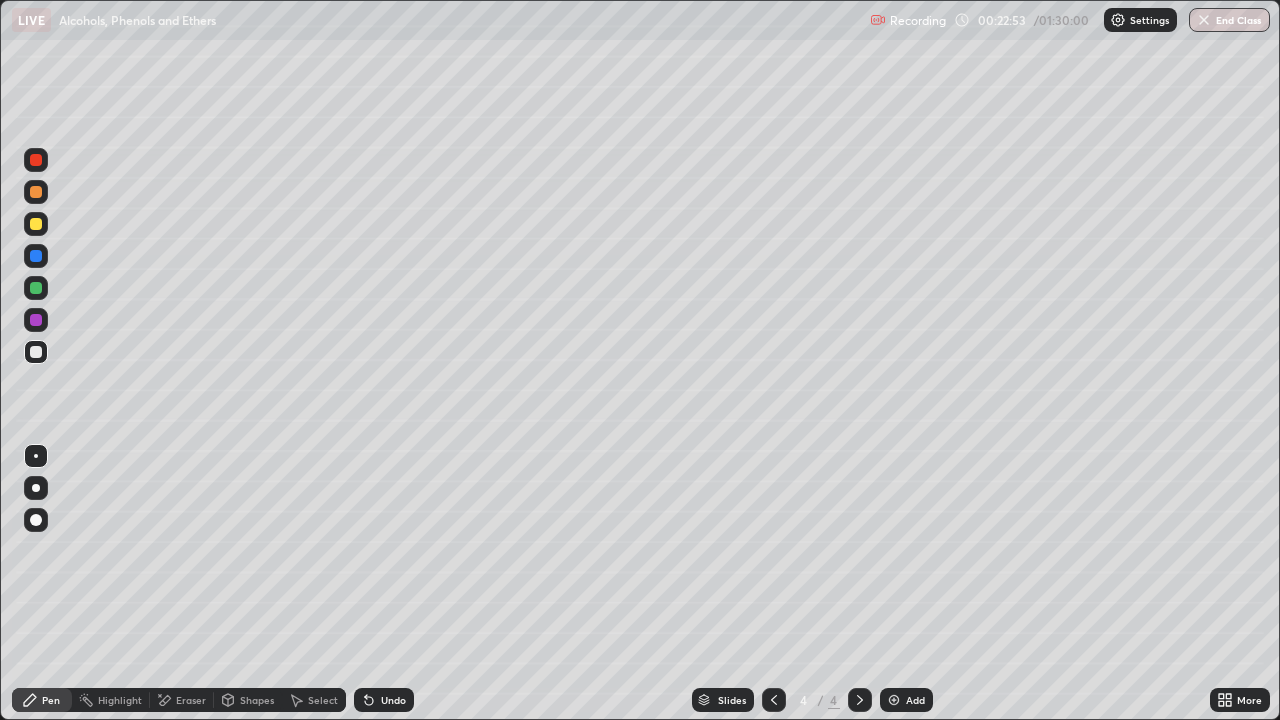 click on "Shapes" at bounding box center (257, 700) 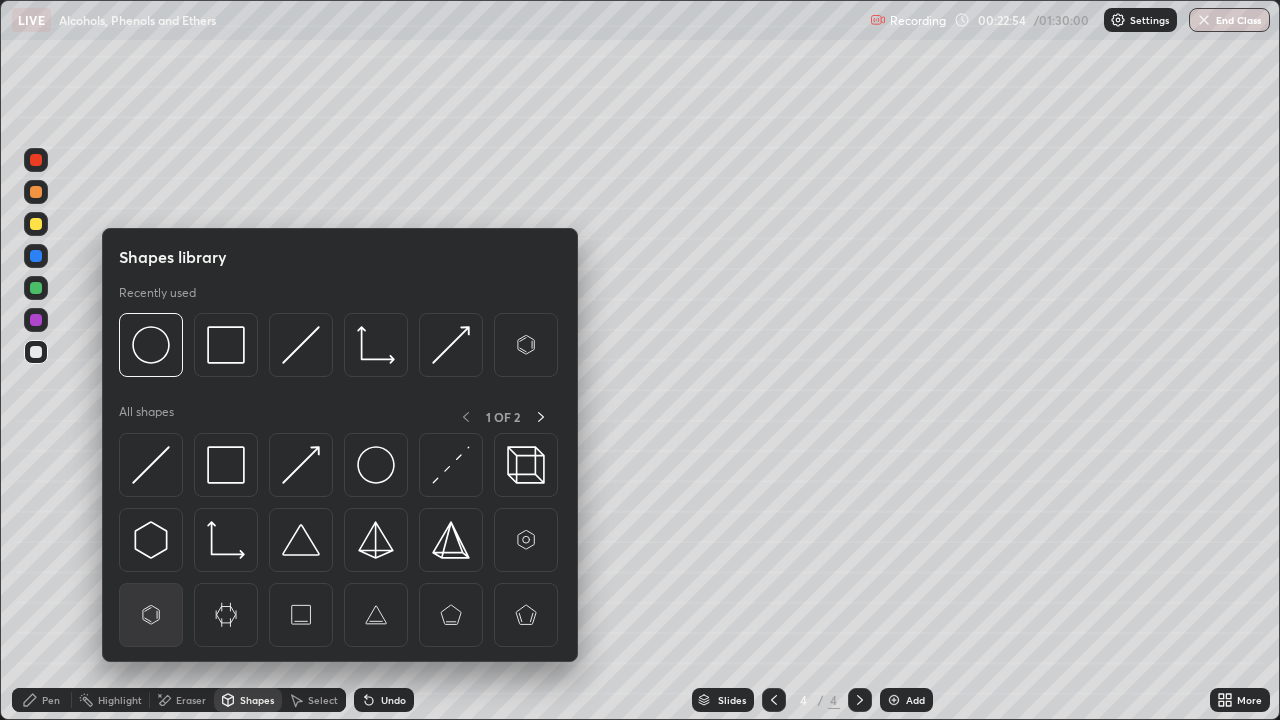 click at bounding box center [151, 615] 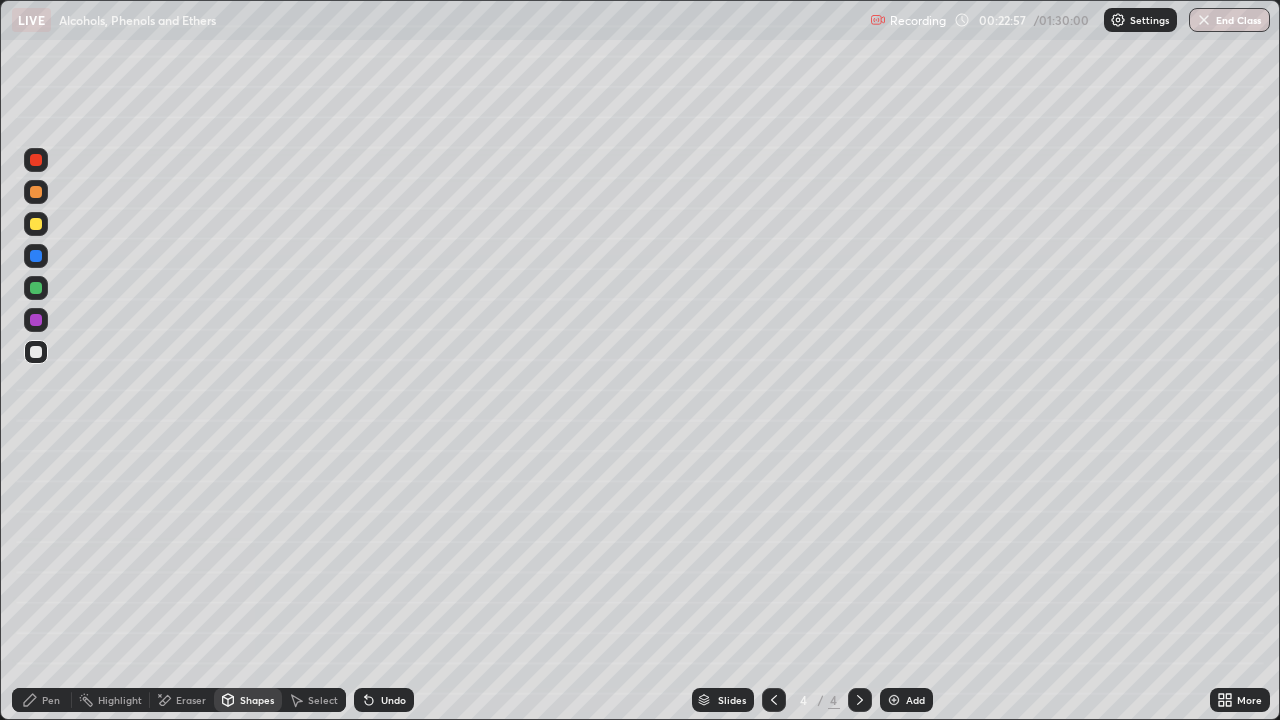 click 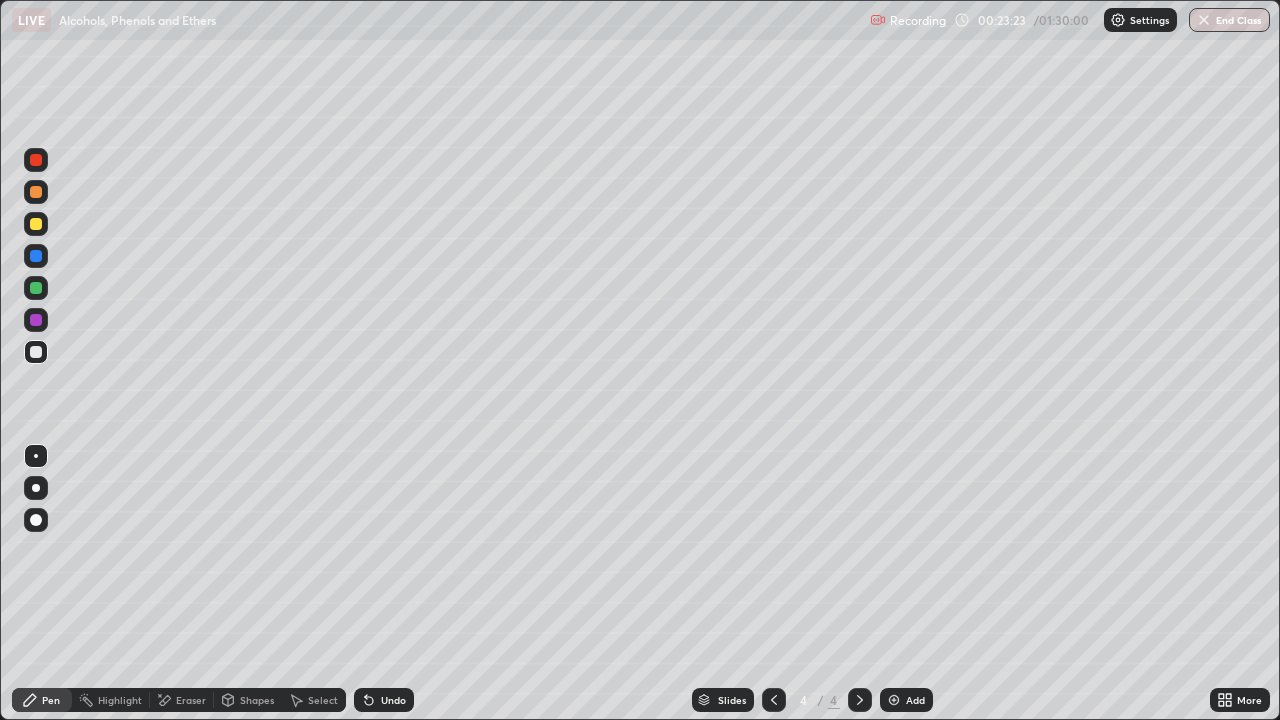 click on "Shapes" at bounding box center (248, 700) 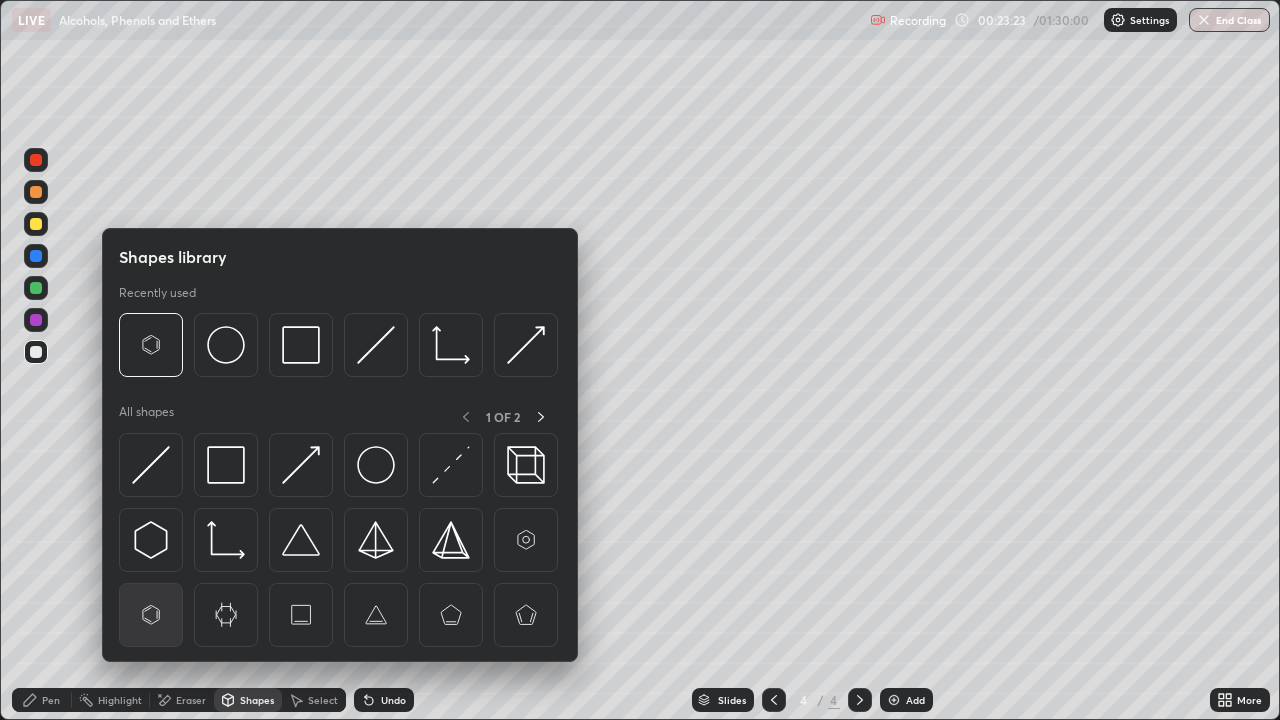 click at bounding box center (151, 615) 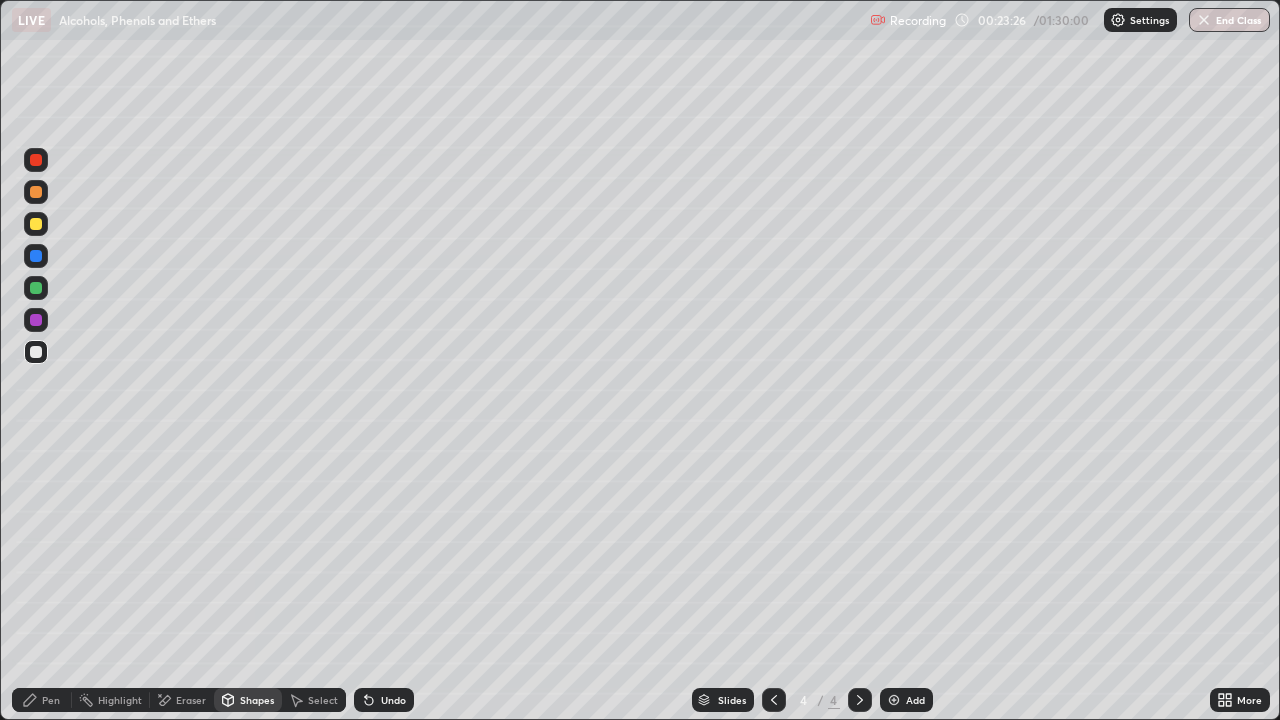 click on "Pen" at bounding box center (51, 700) 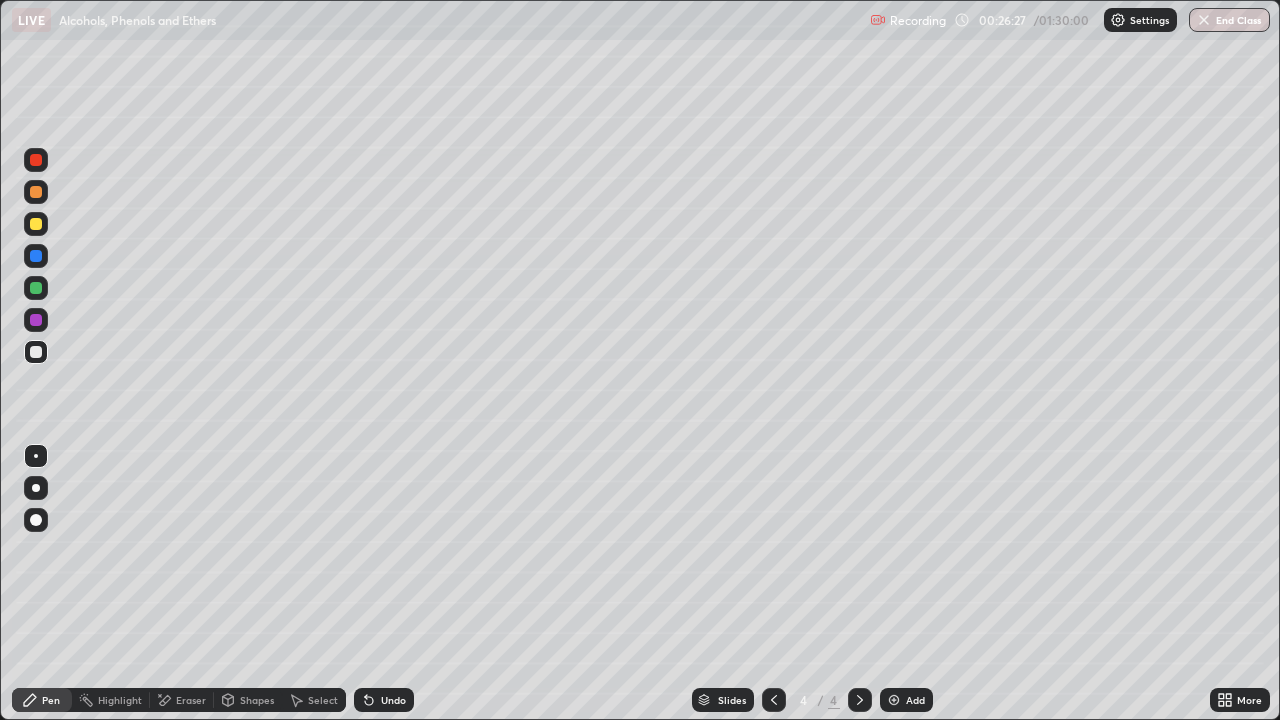 click at bounding box center [894, 700] 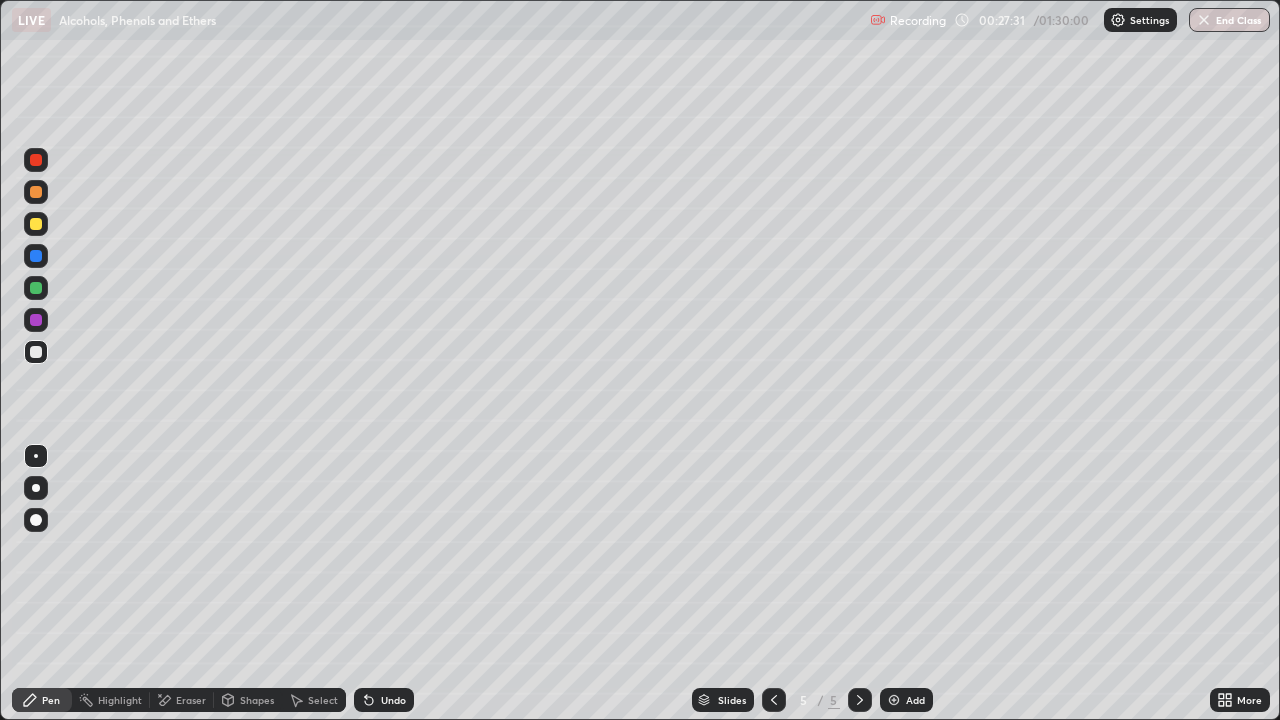 click on "Undo" at bounding box center (384, 700) 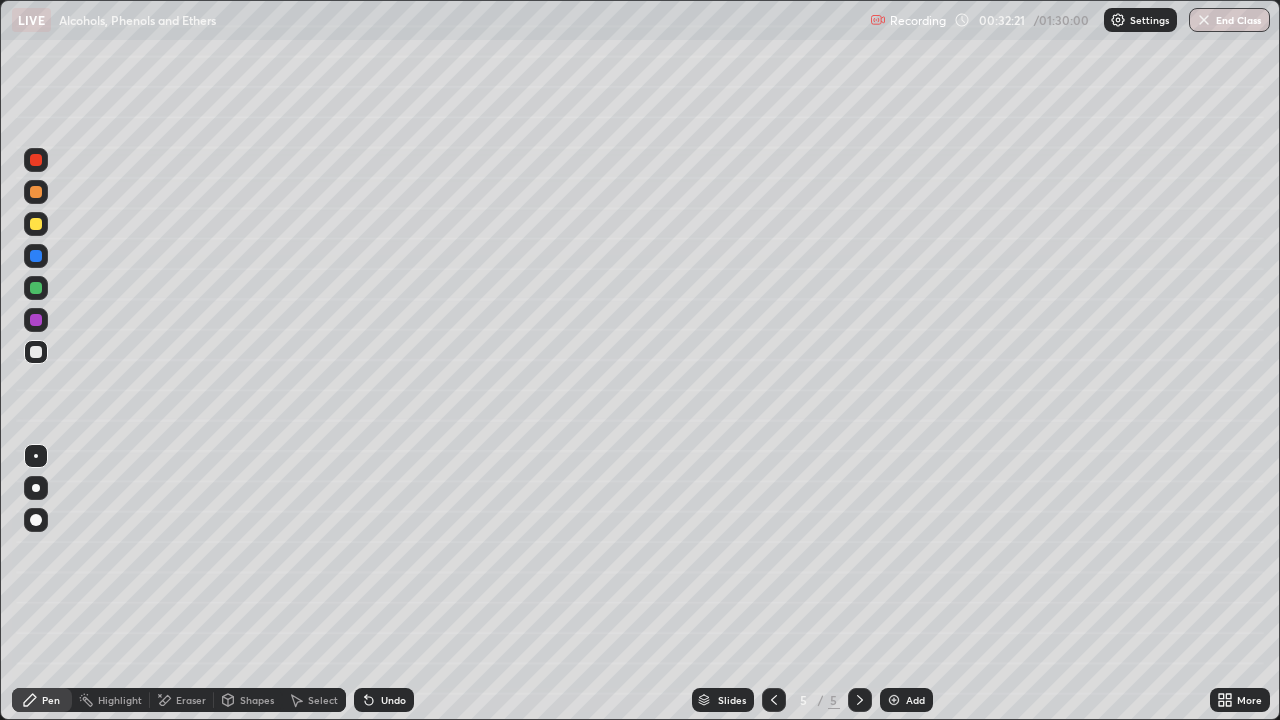 click at bounding box center [894, 700] 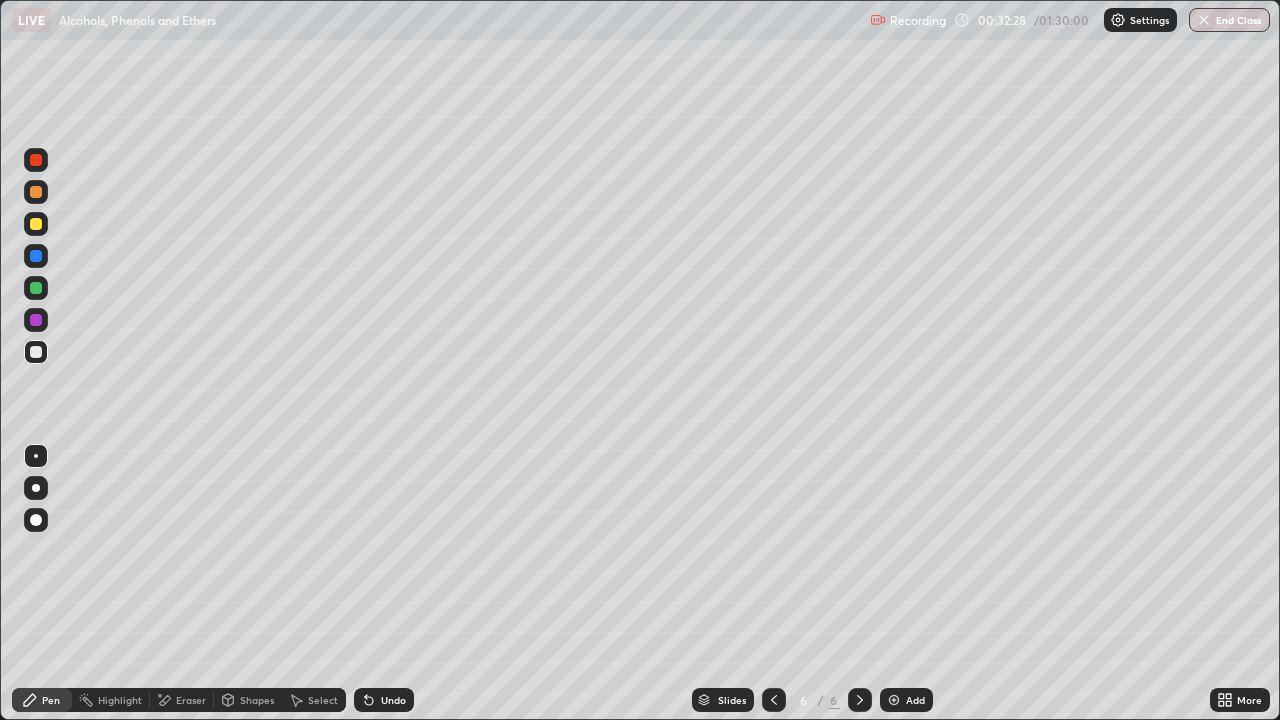 click on "Undo" at bounding box center [393, 700] 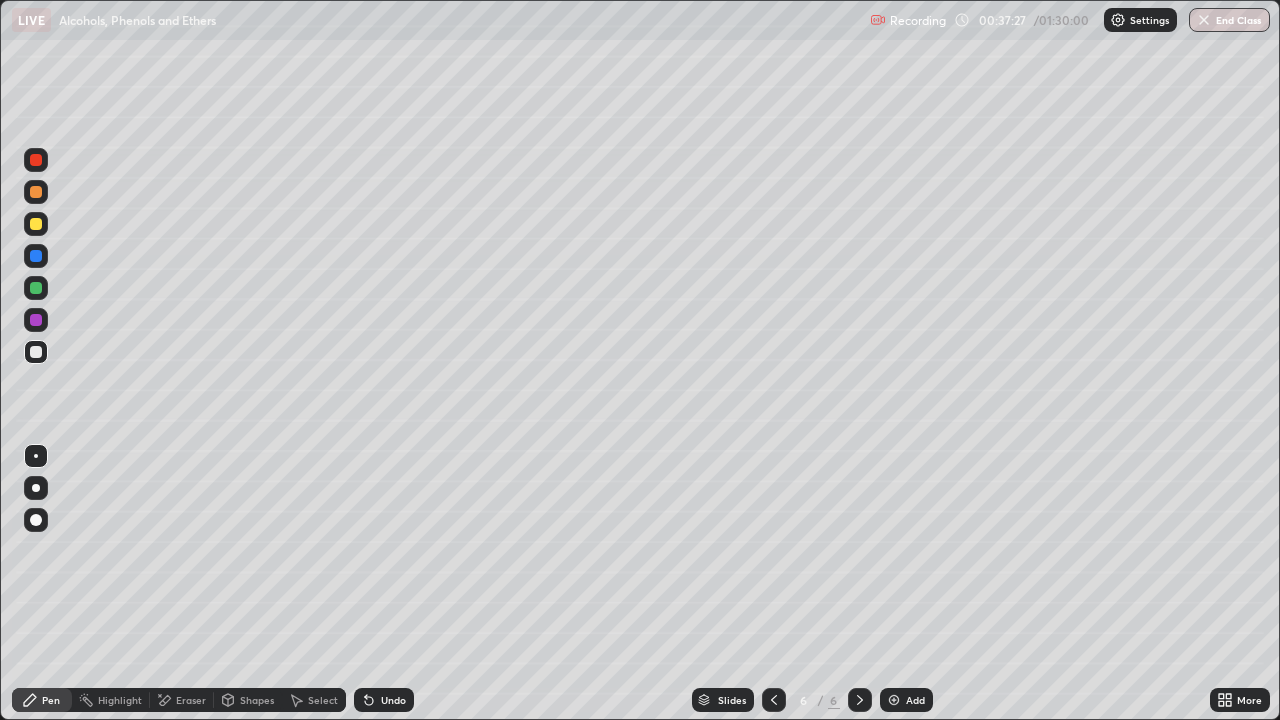 click at bounding box center (894, 700) 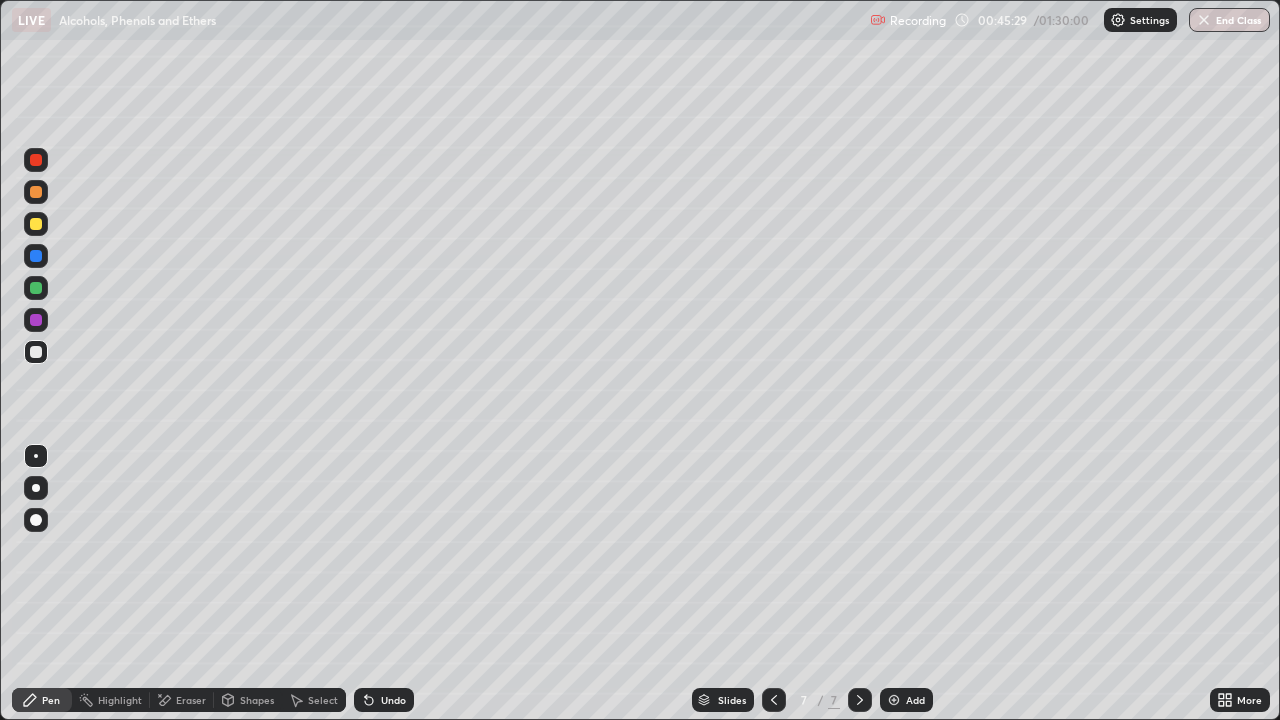 click at bounding box center [36, 224] 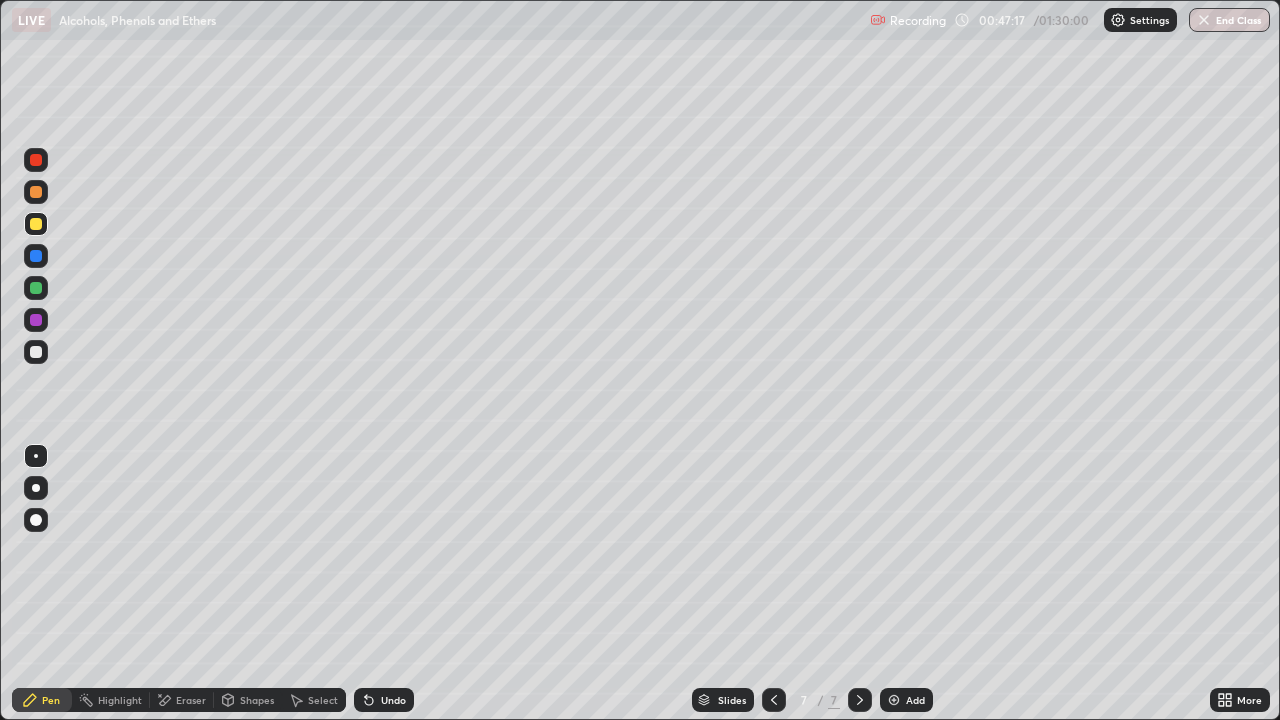 click at bounding box center (36, 352) 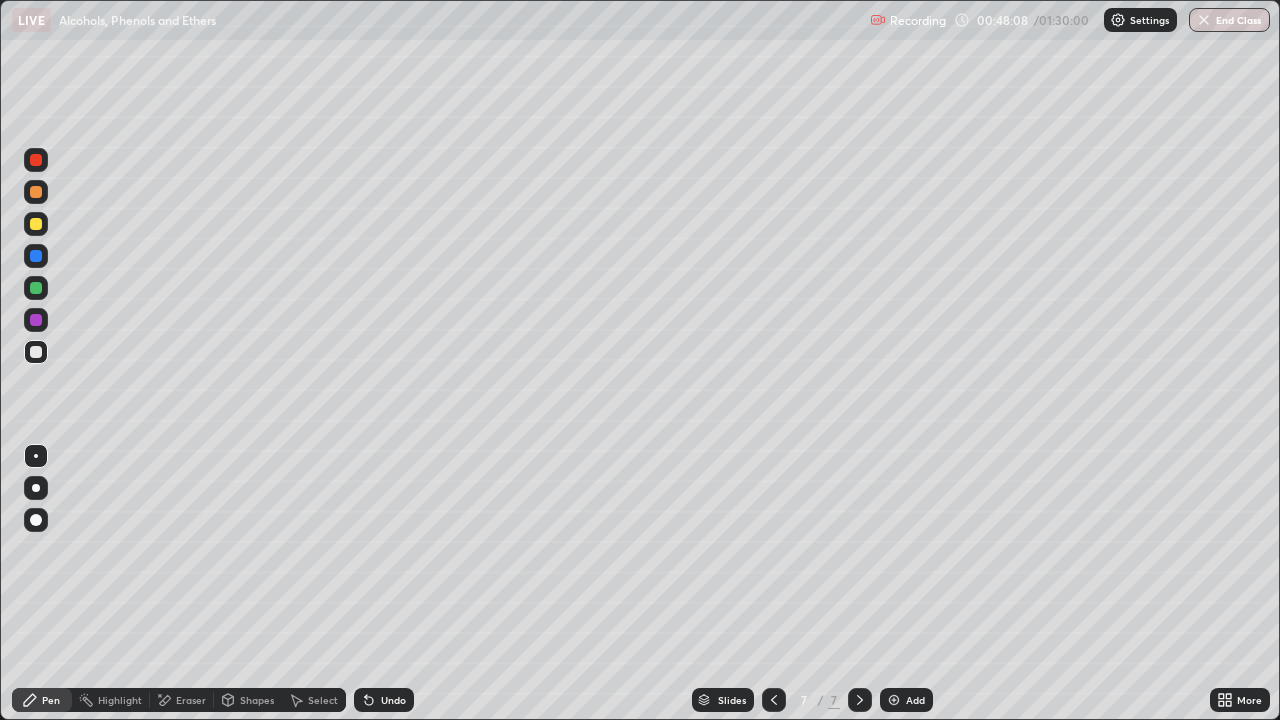 click at bounding box center (36, 352) 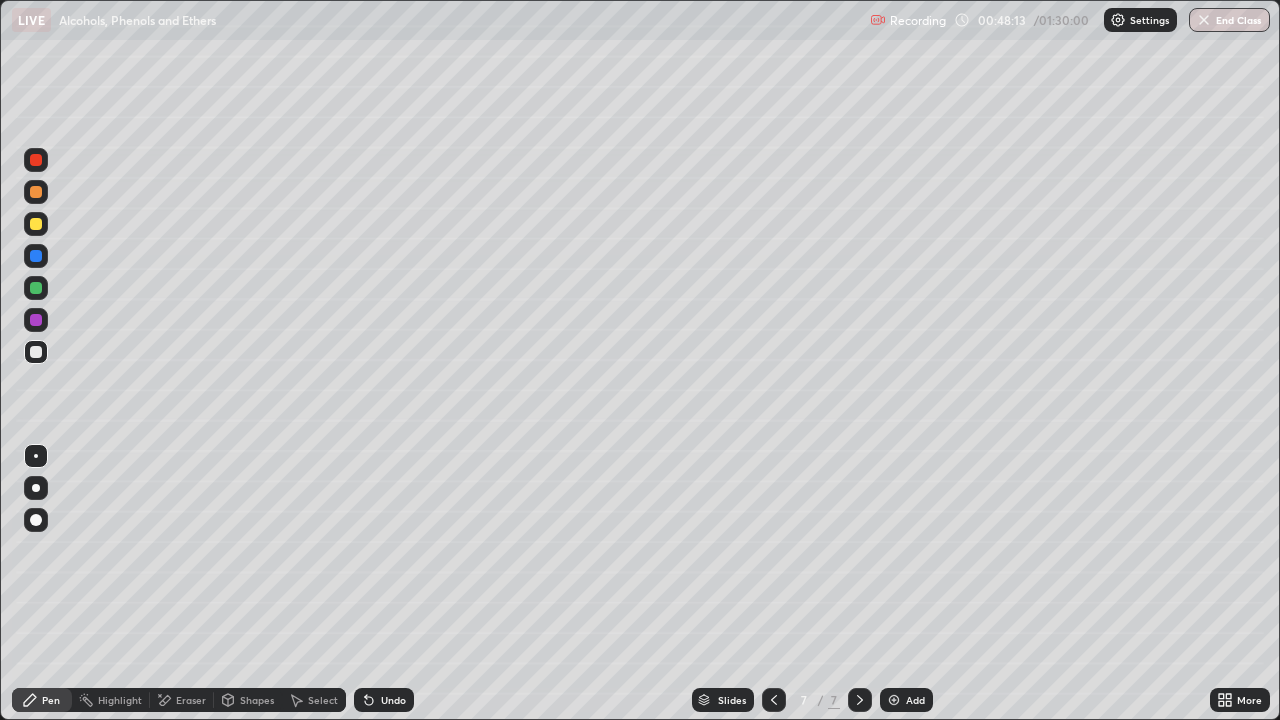 click on "Add" at bounding box center (906, 700) 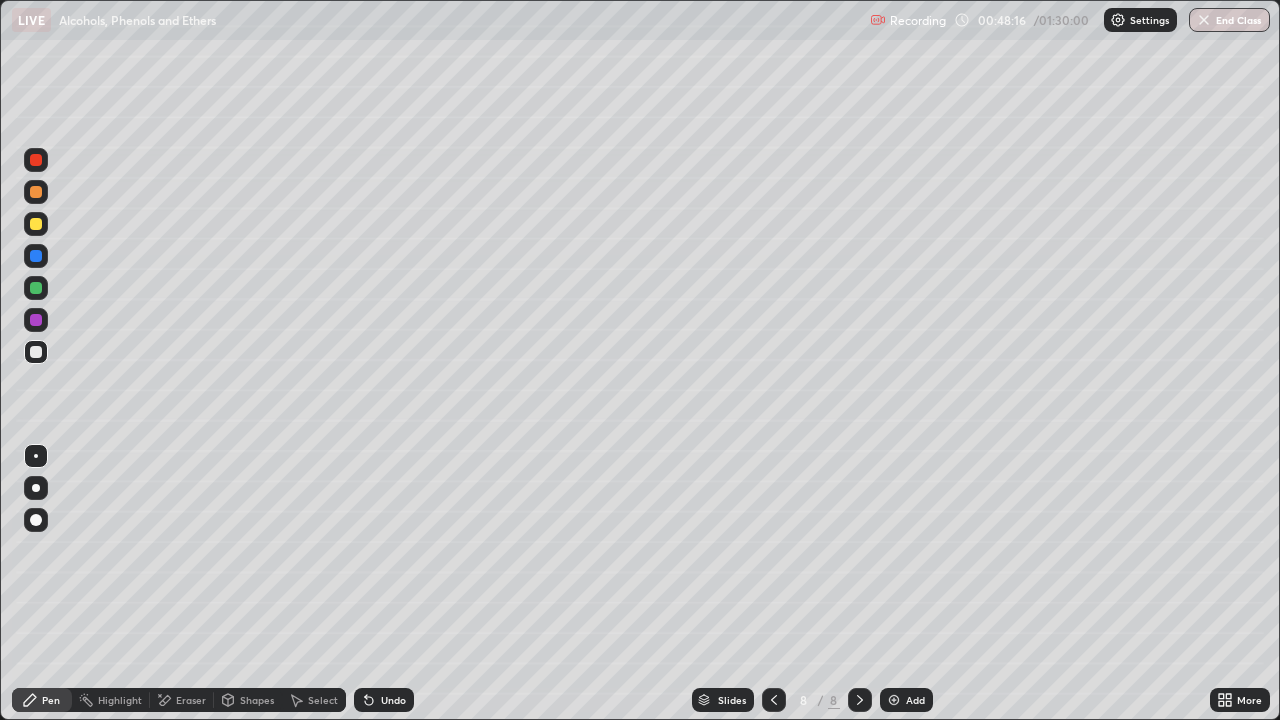 click on "Pen" at bounding box center (42, 700) 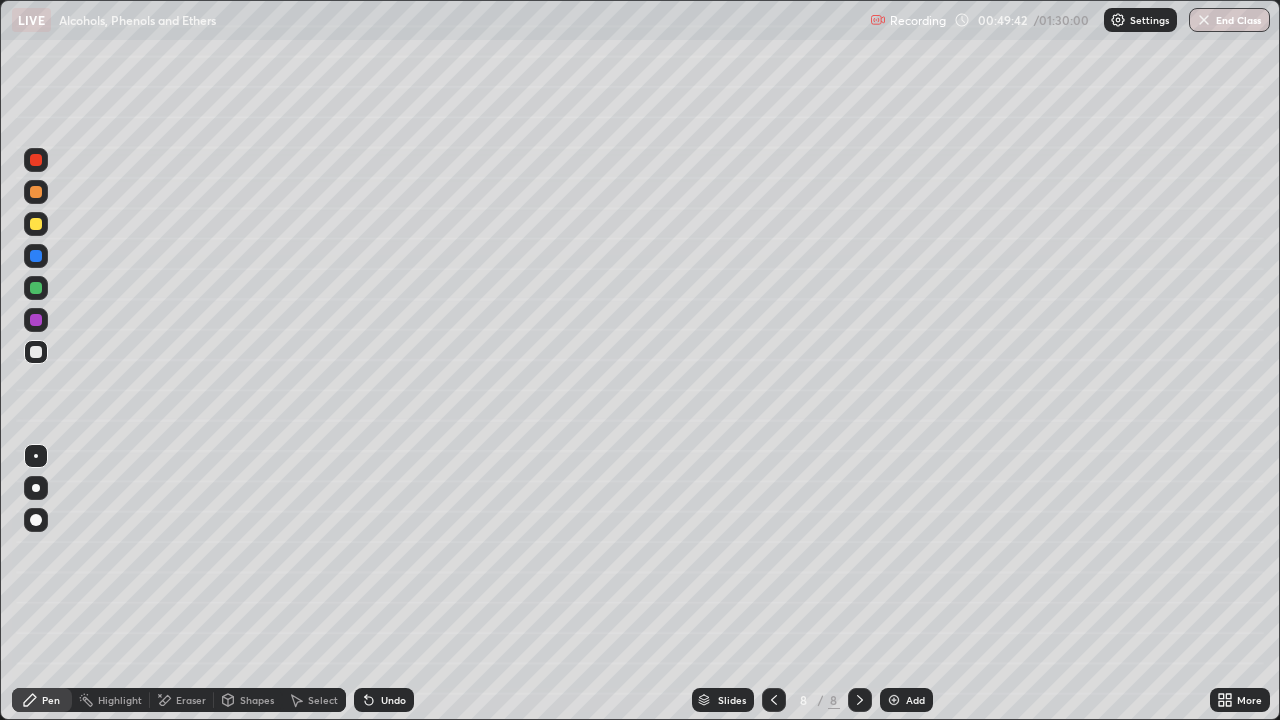 click on "Shapes" at bounding box center [248, 700] 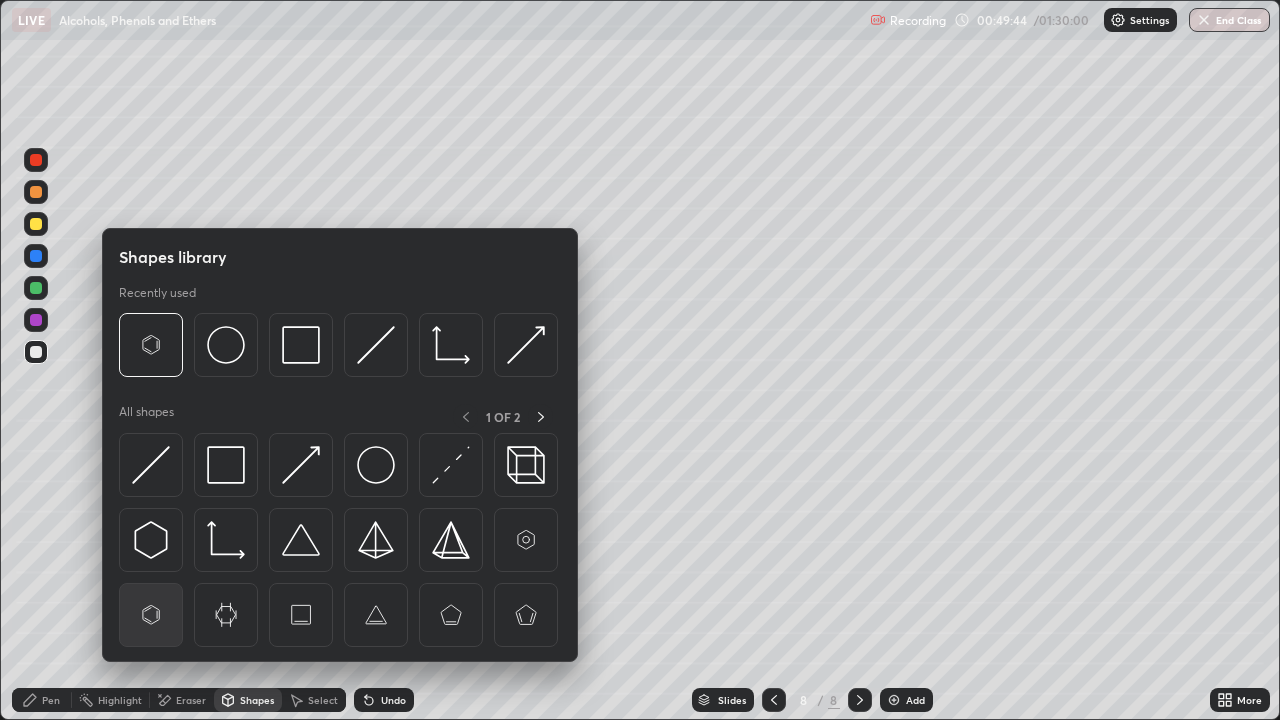 click at bounding box center [151, 615] 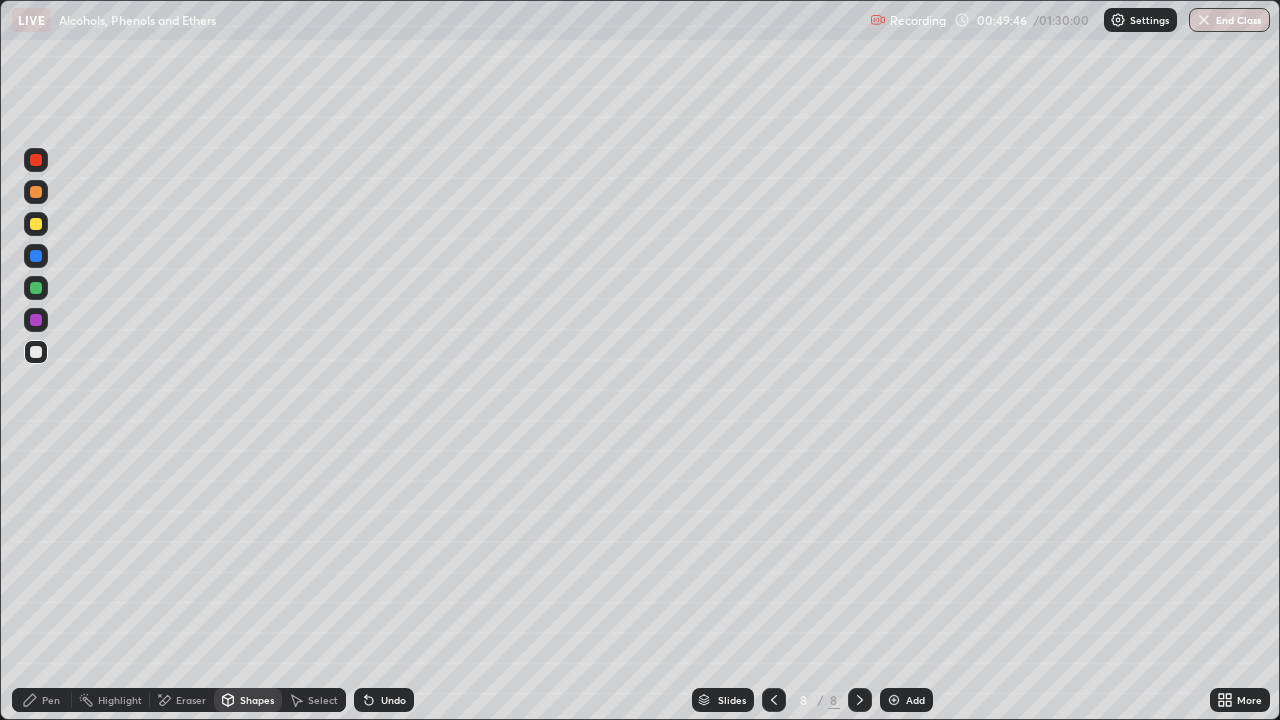 click on "Pen" at bounding box center (42, 700) 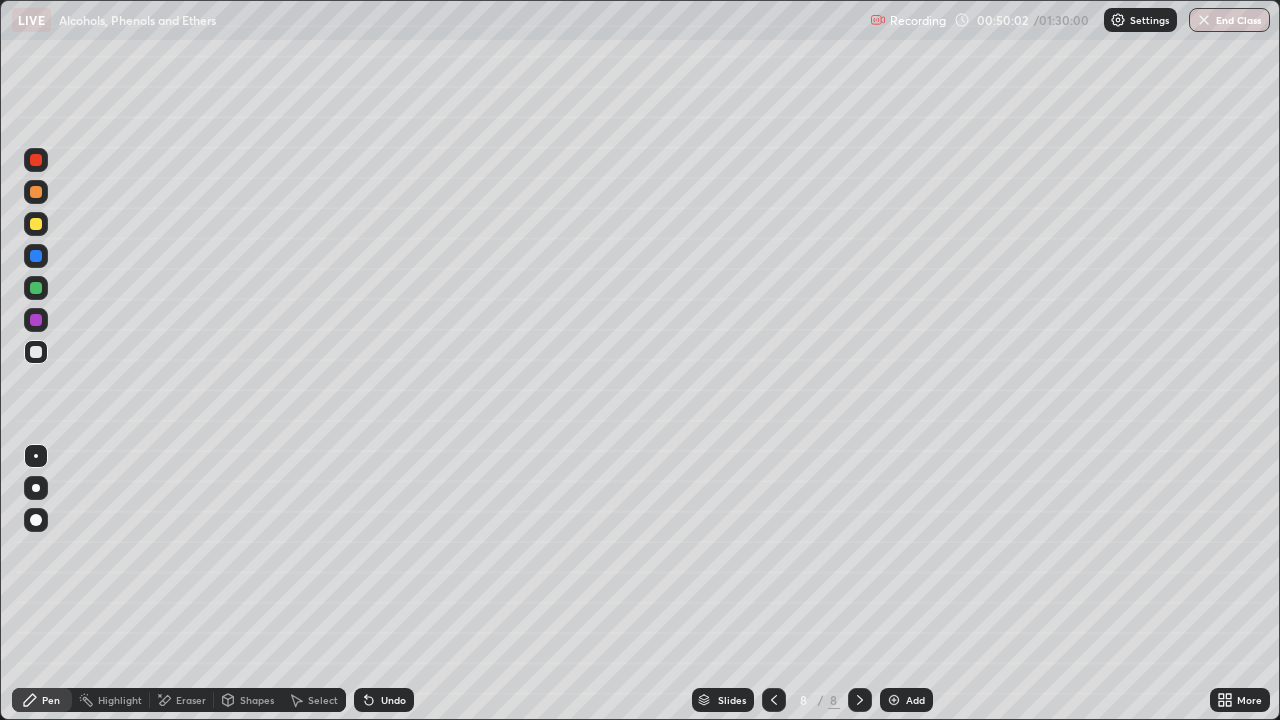 click on "Shapes" at bounding box center [257, 700] 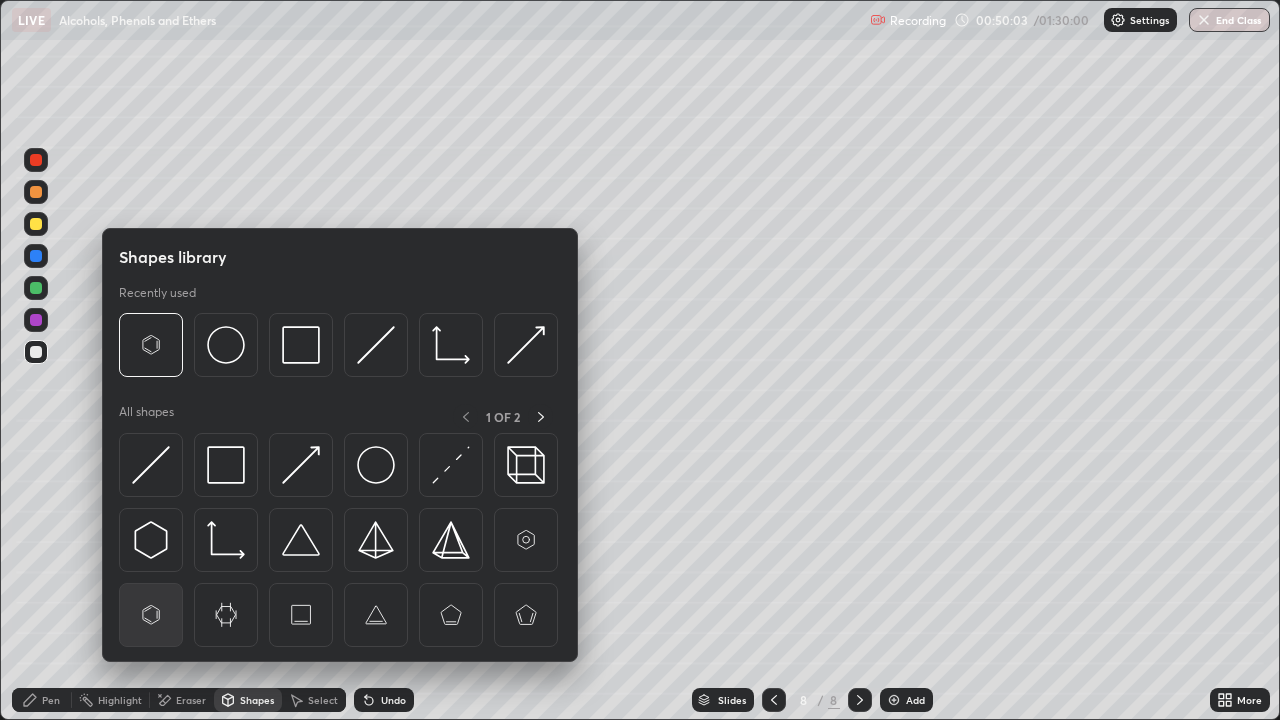 click at bounding box center [151, 615] 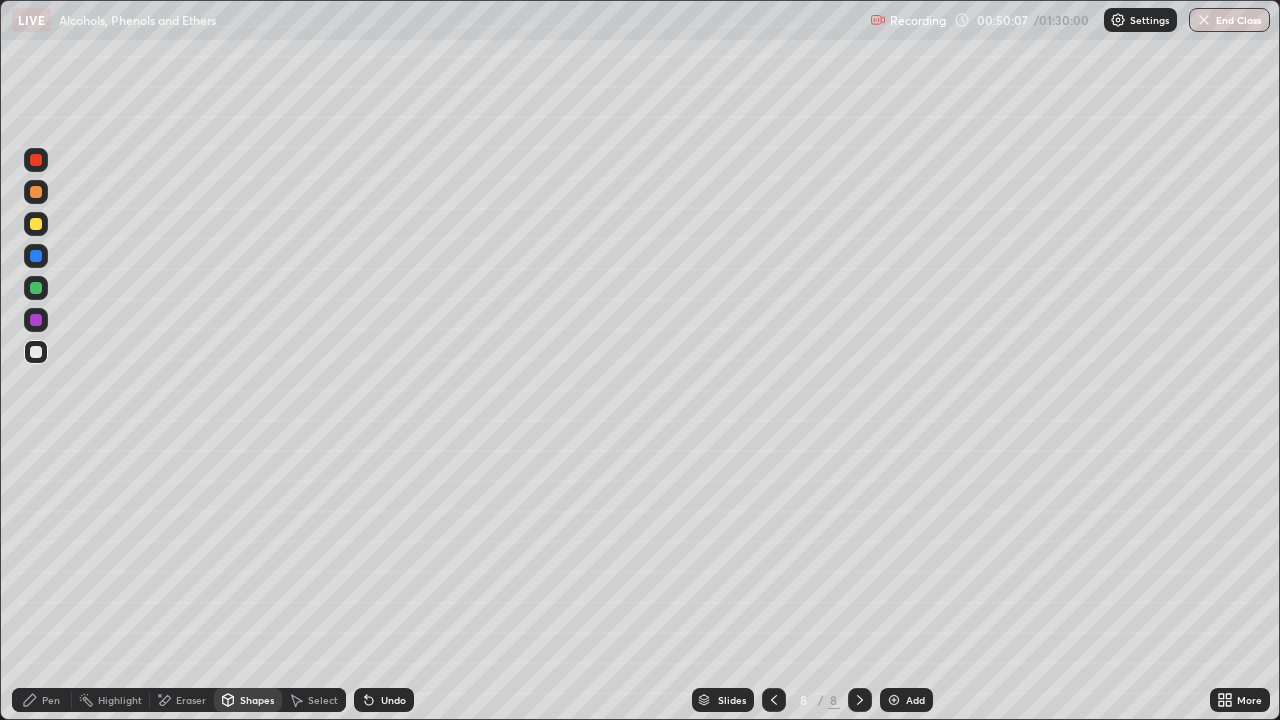 click on "Pen" at bounding box center (51, 700) 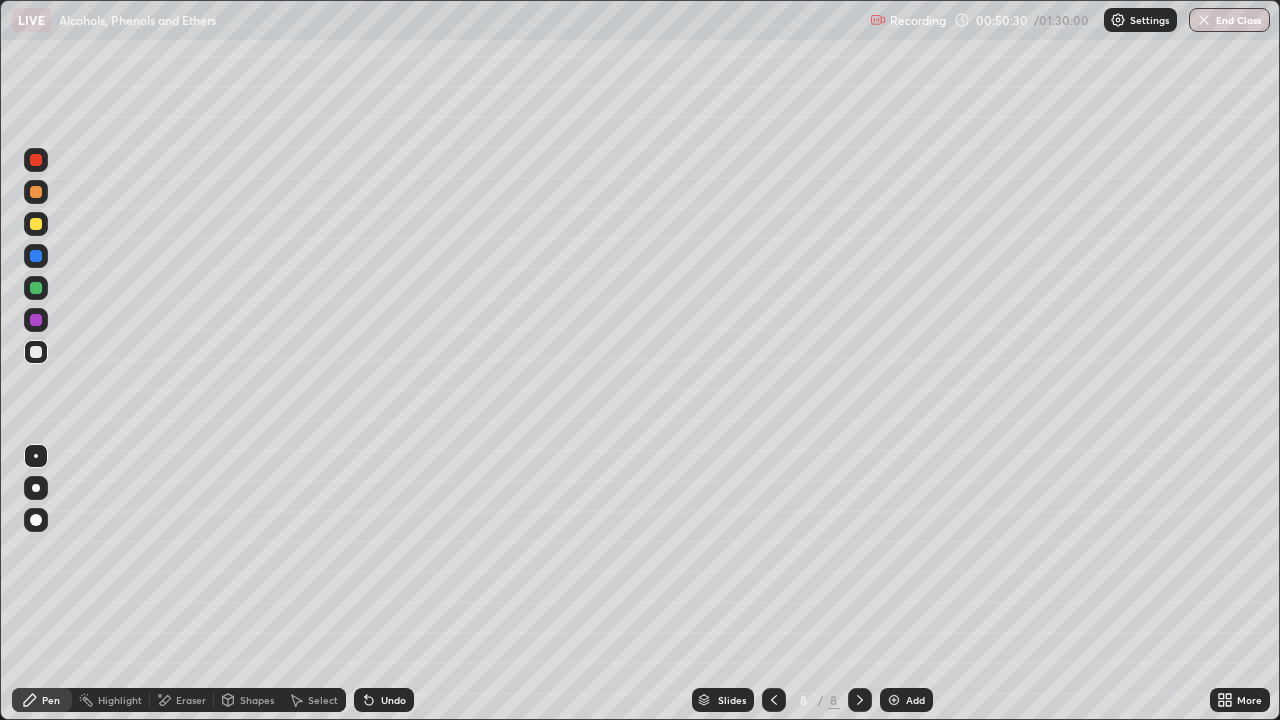 click 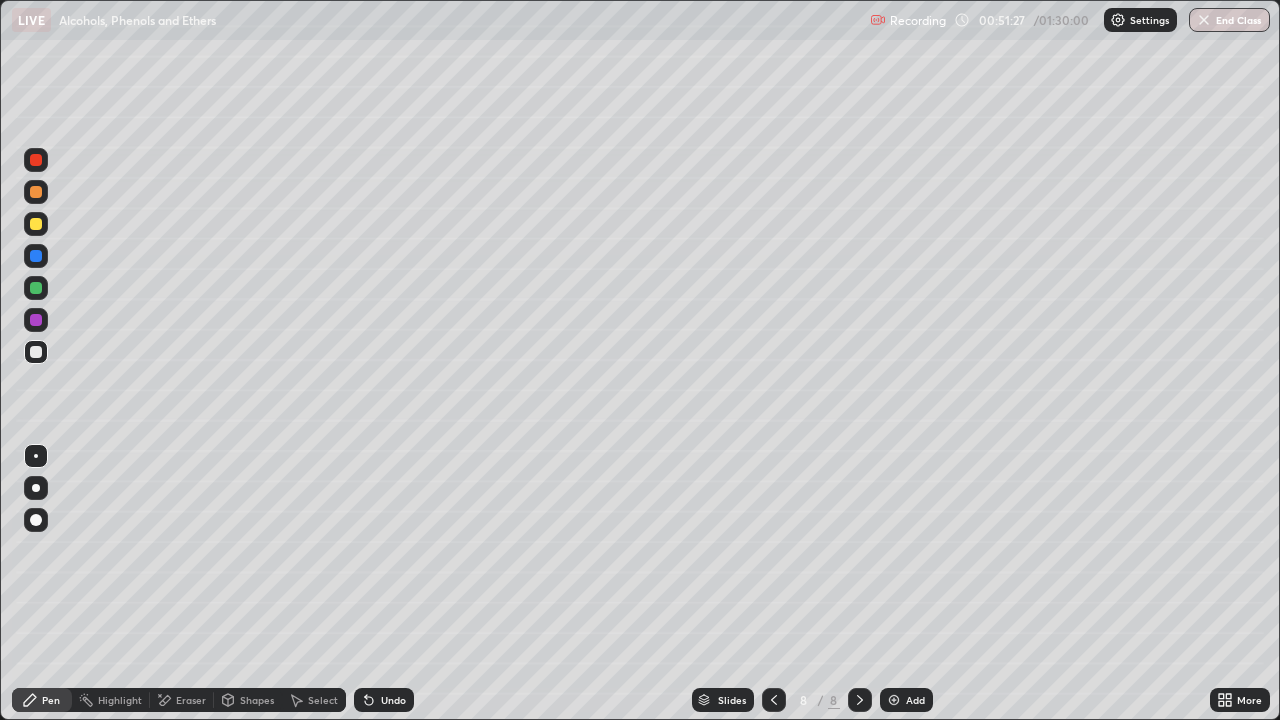 click on "Shapes" at bounding box center (257, 700) 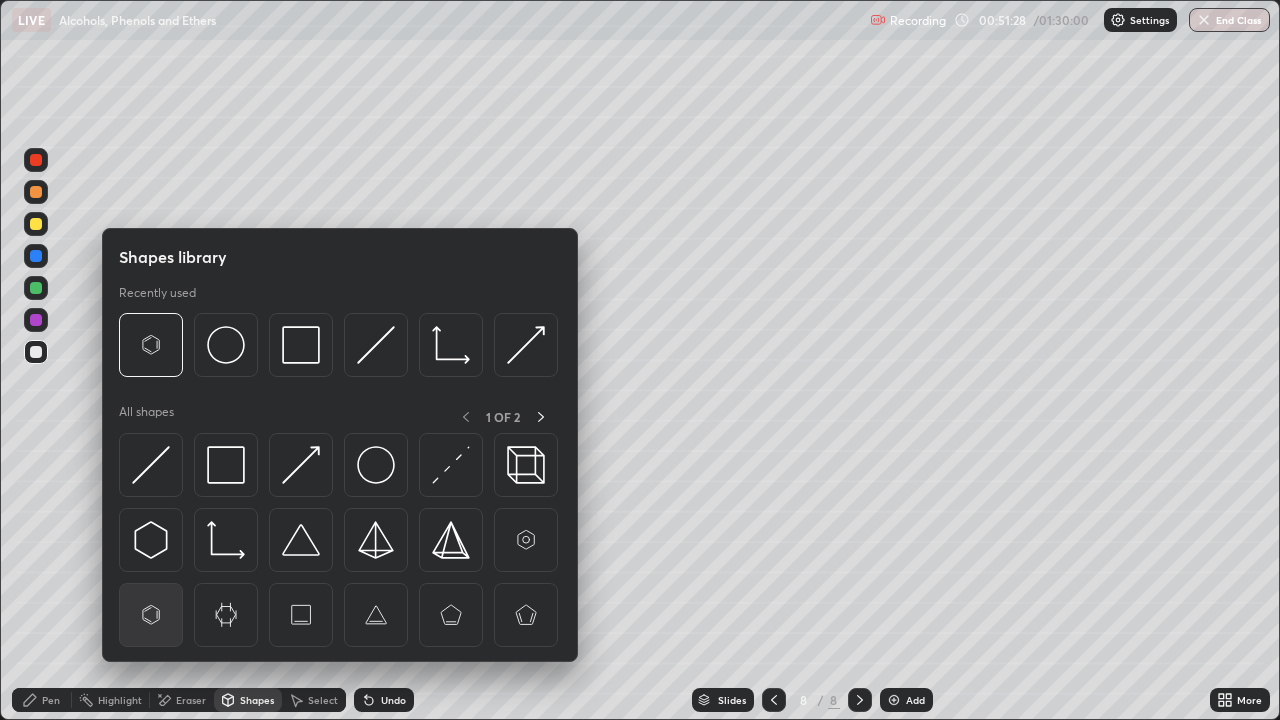 click at bounding box center (151, 615) 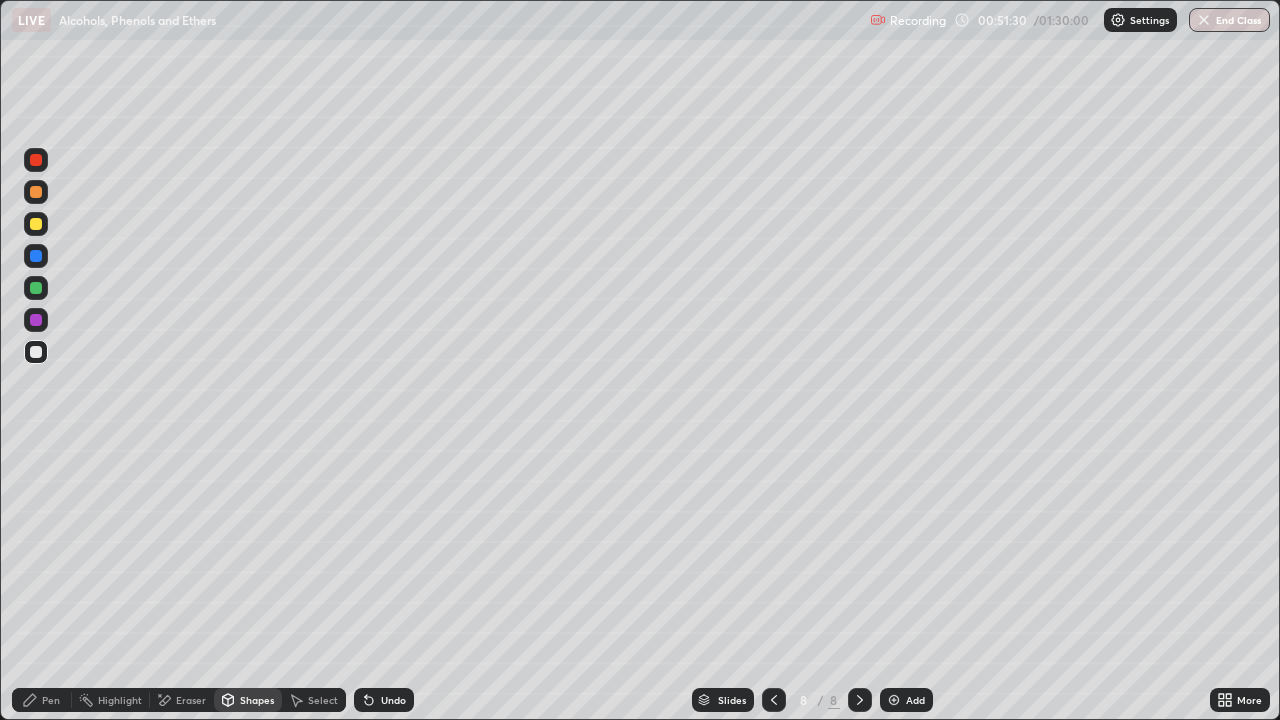 click on "Pen" at bounding box center (42, 700) 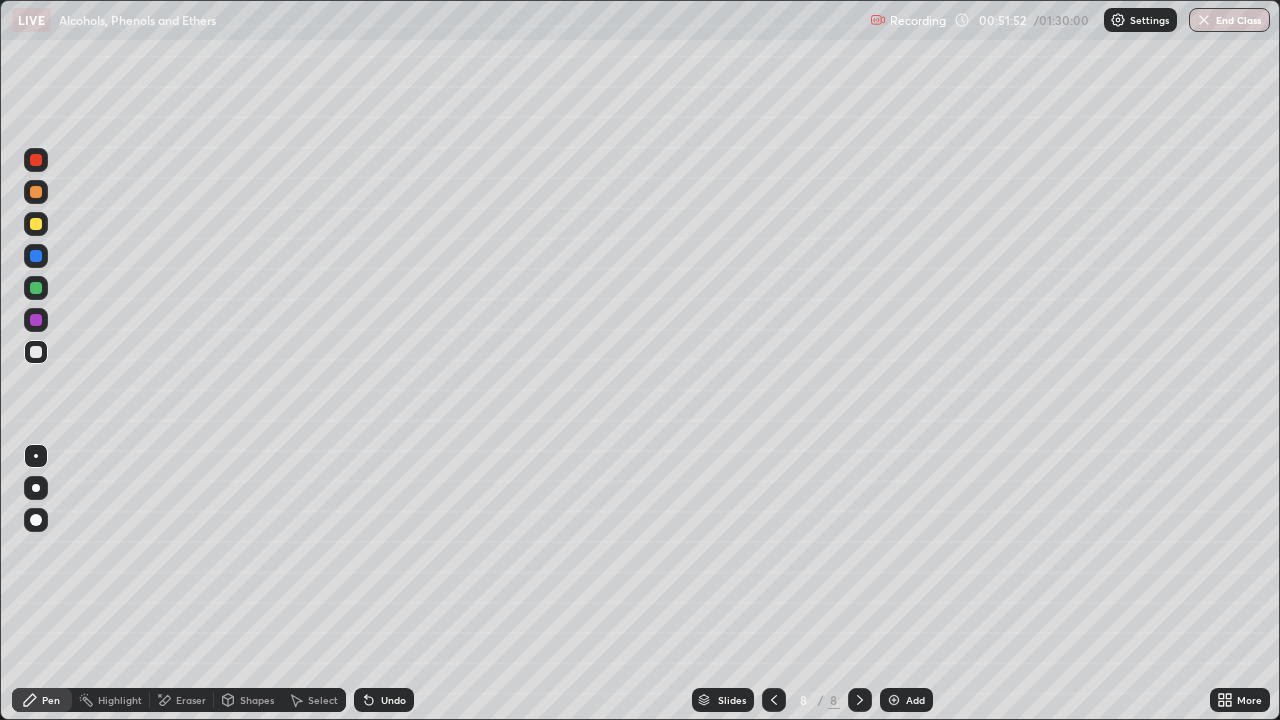 click on "Shapes" at bounding box center (248, 700) 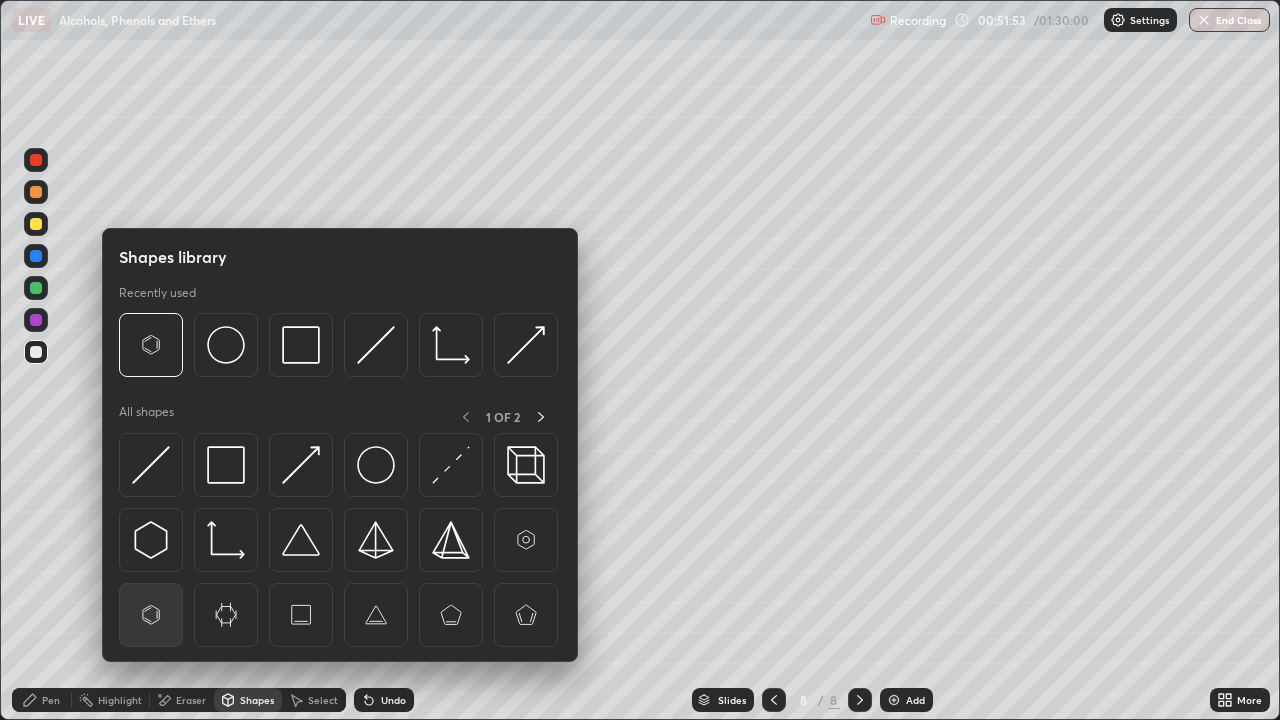 click at bounding box center (151, 615) 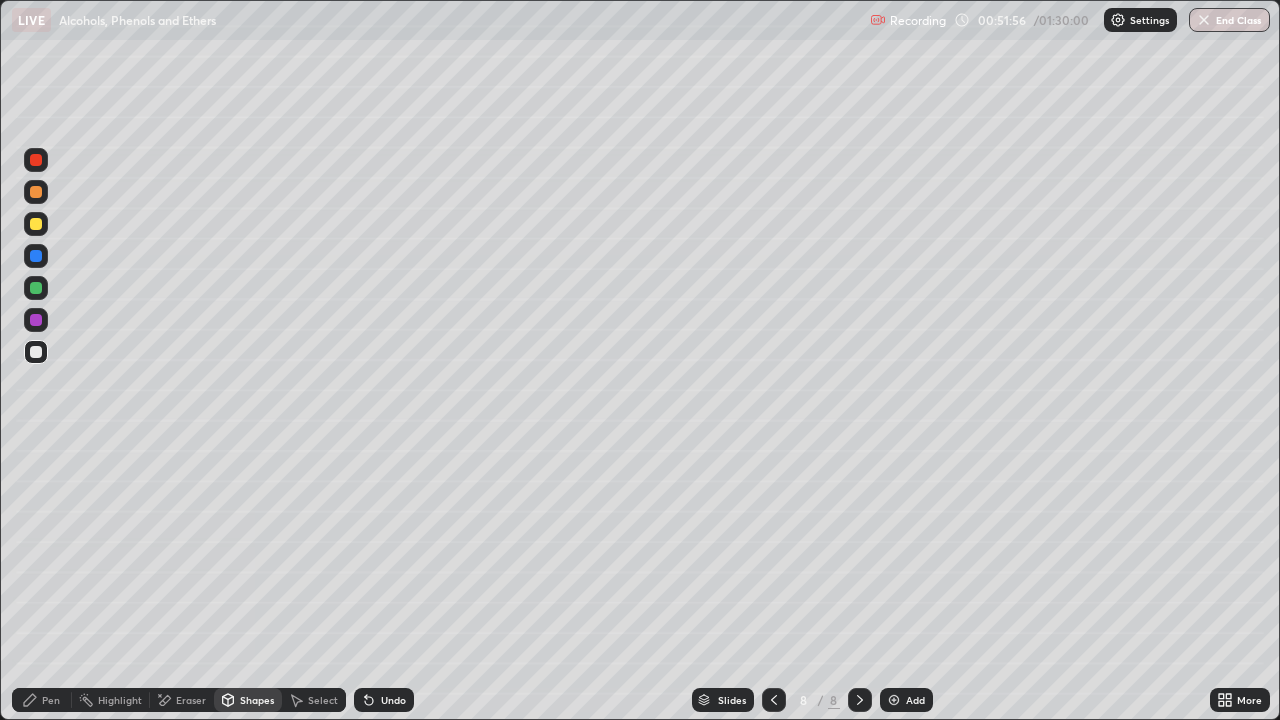 click on "Pen" at bounding box center [42, 700] 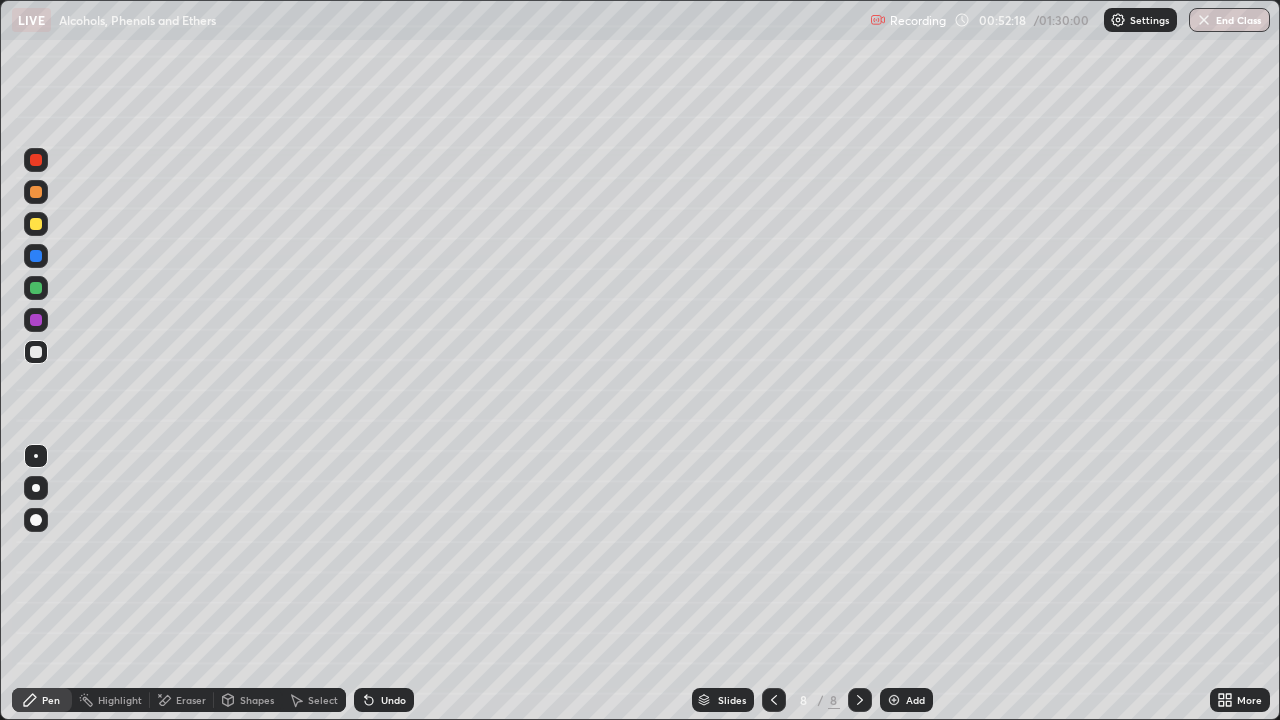 click on "Shapes" at bounding box center (257, 700) 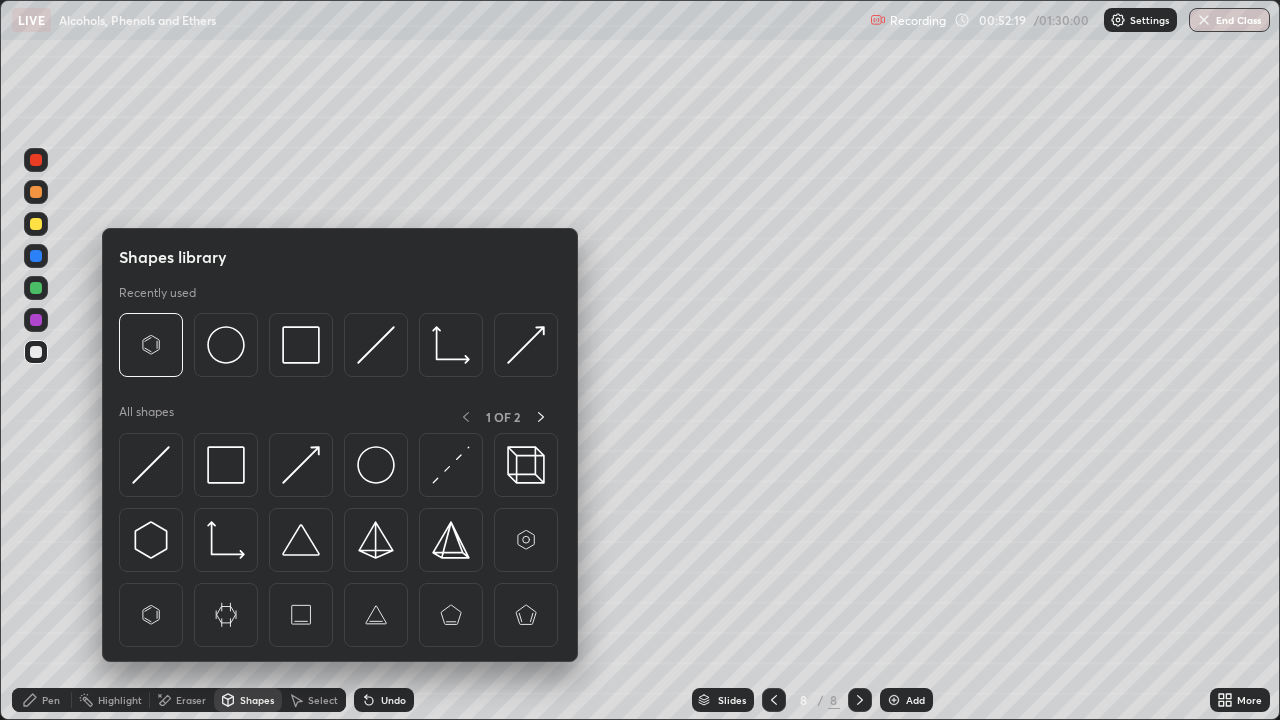 click 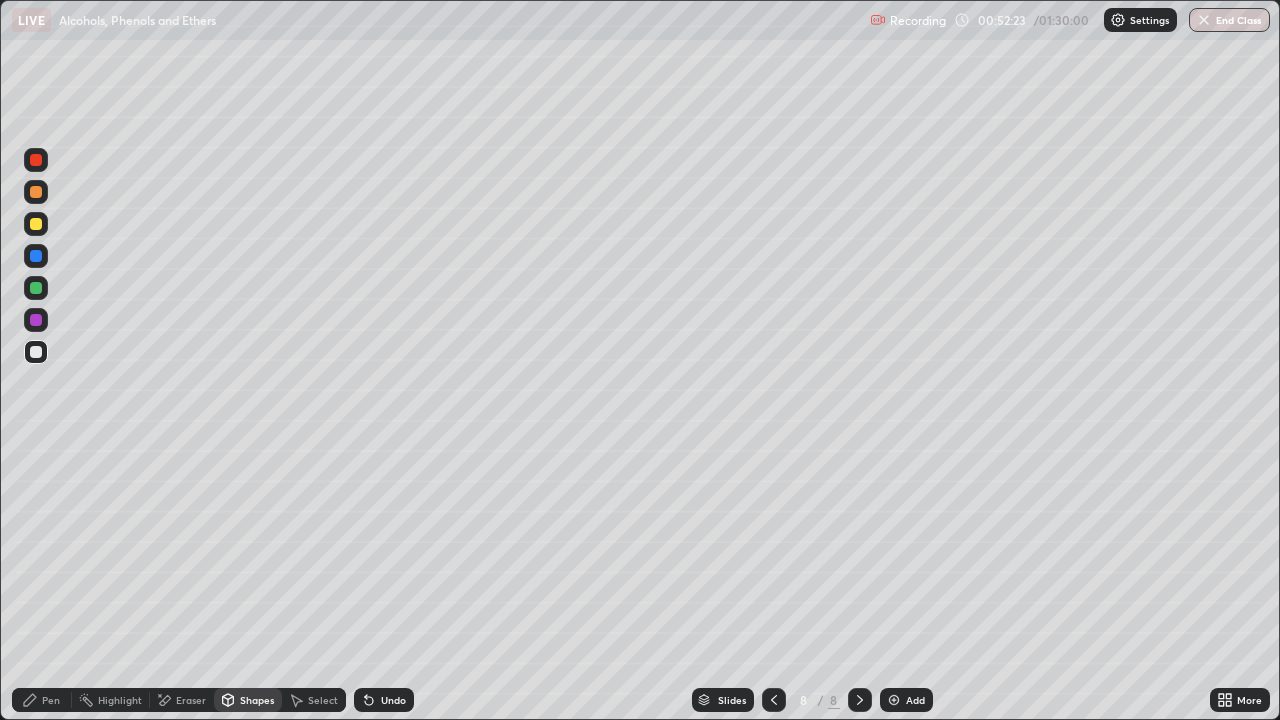 click 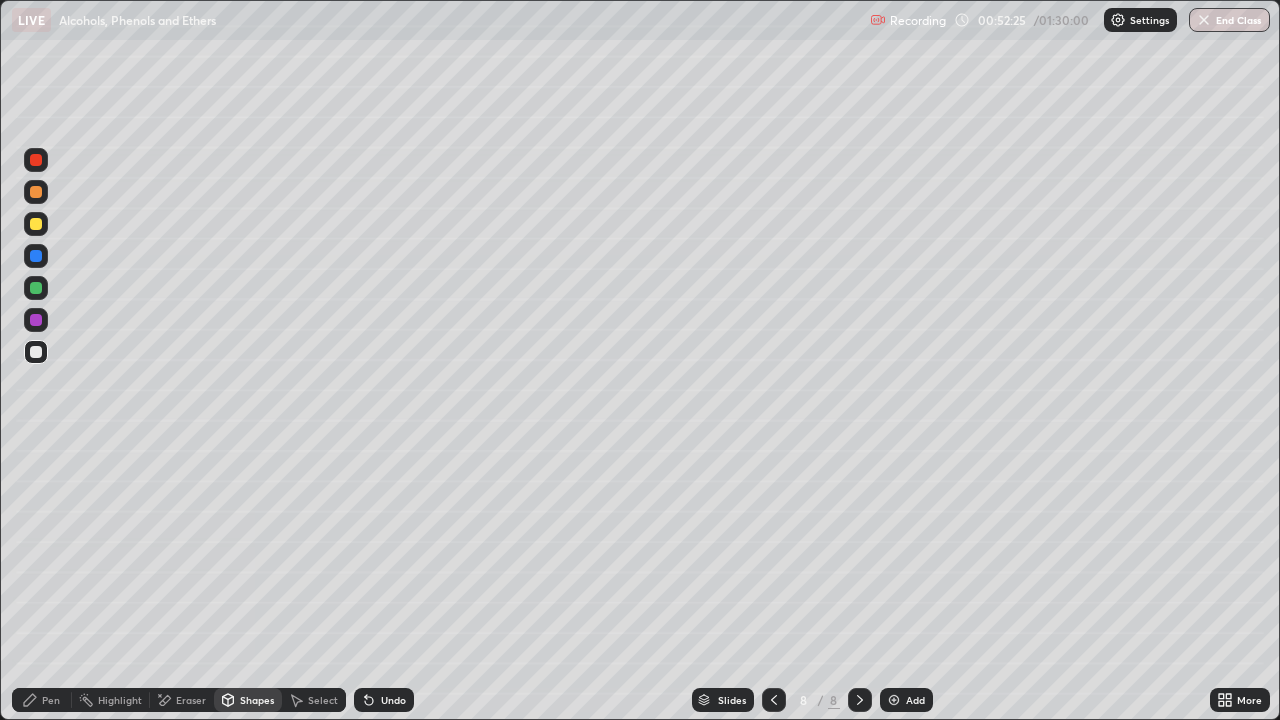 click 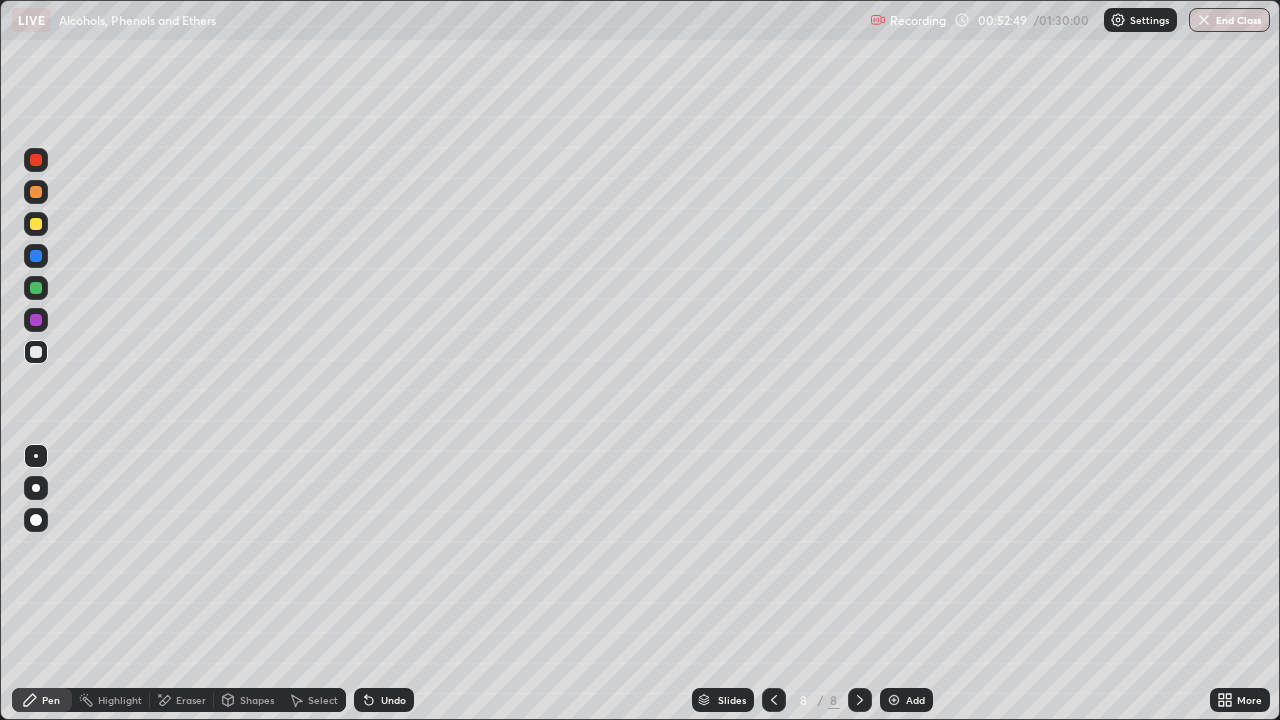 click on "Shapes" at bounding box center (248, 700) 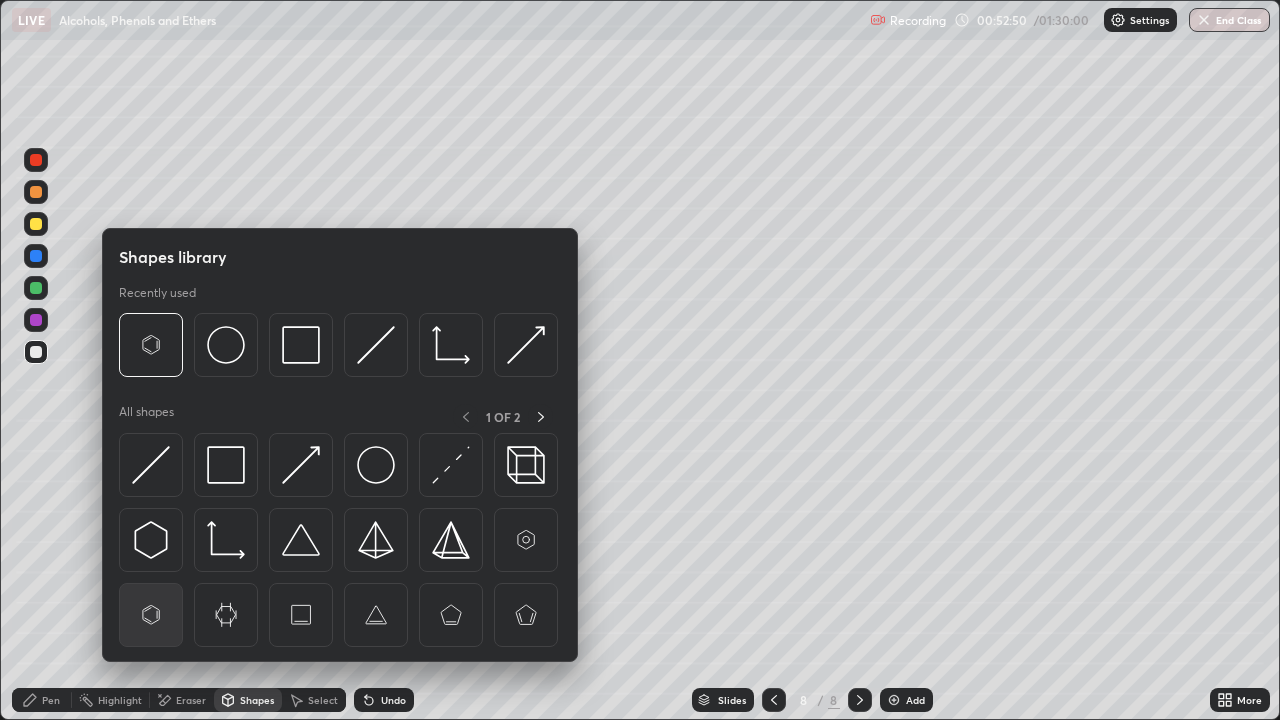 click at bounding box center (151, 615) 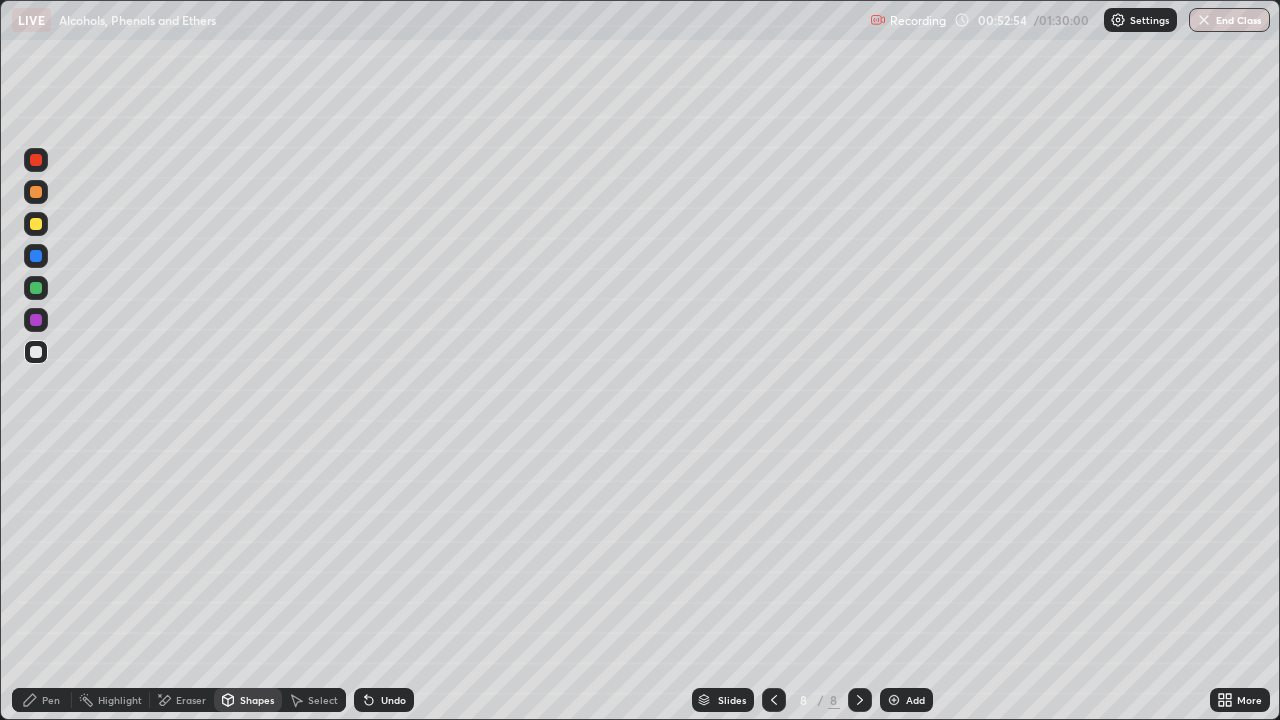click on "Pen" at bounding box center [51, 700] 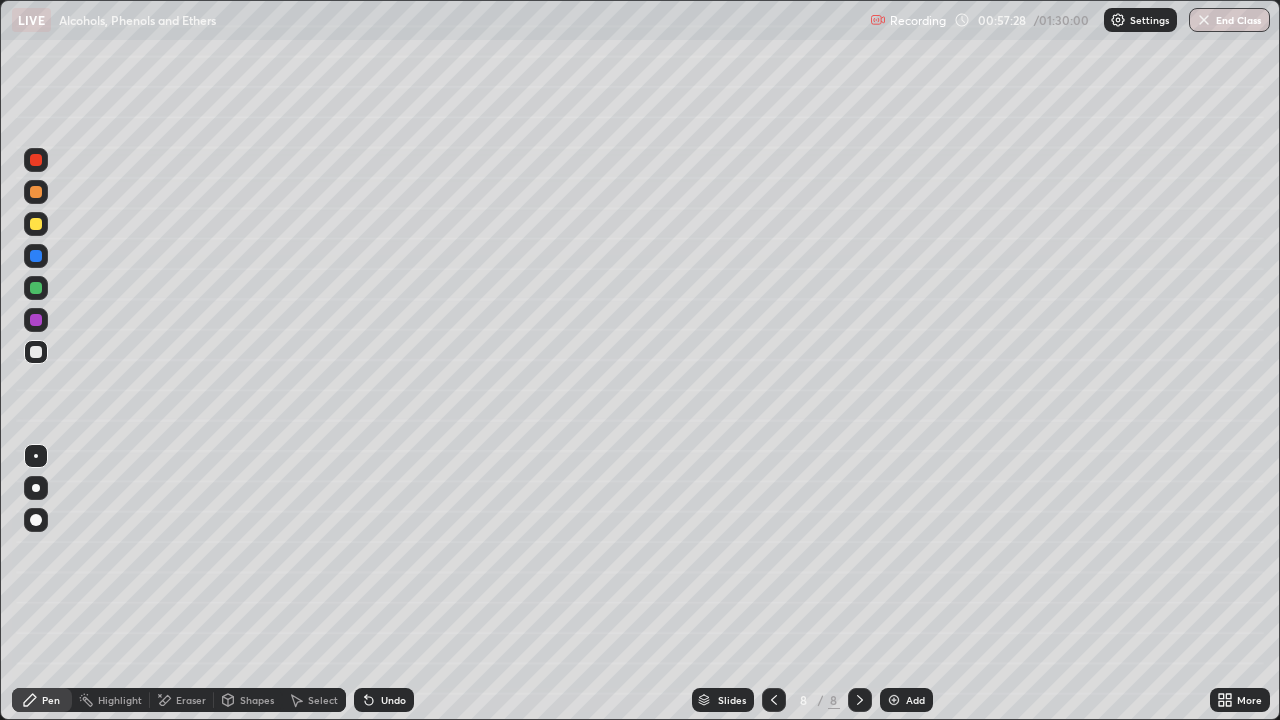 click at bounding box center (894, 700) 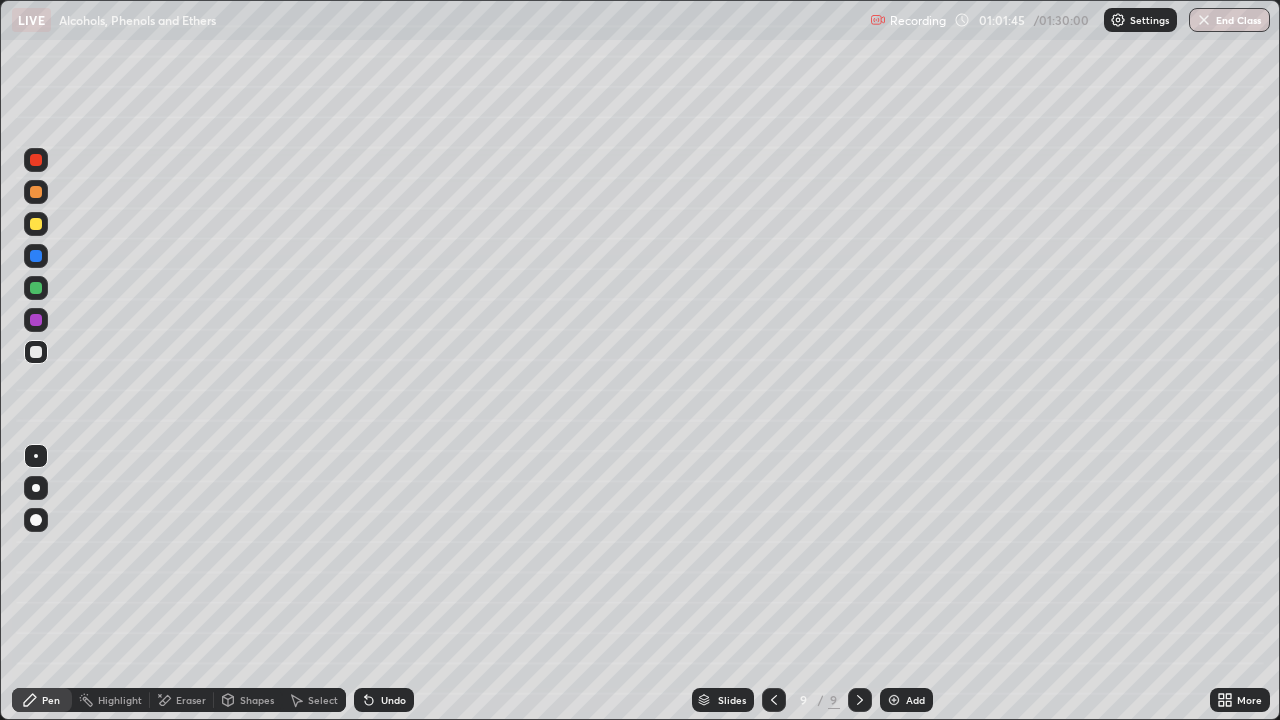 click 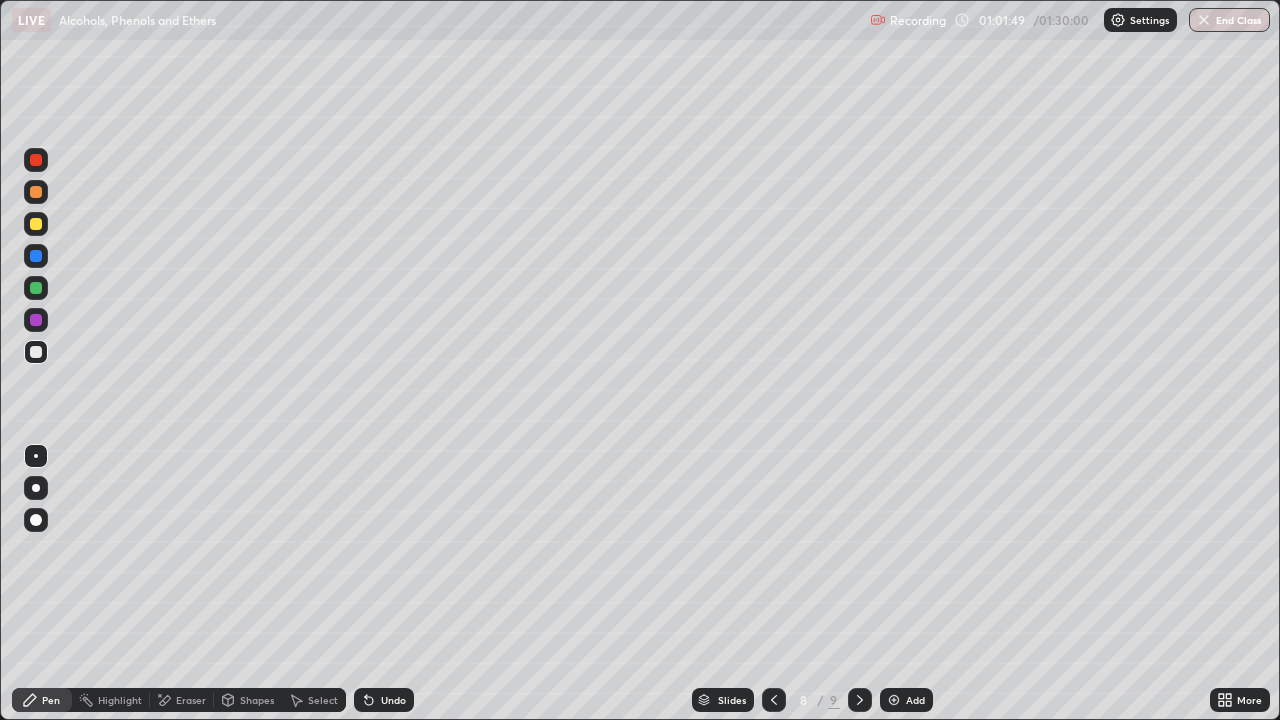 click 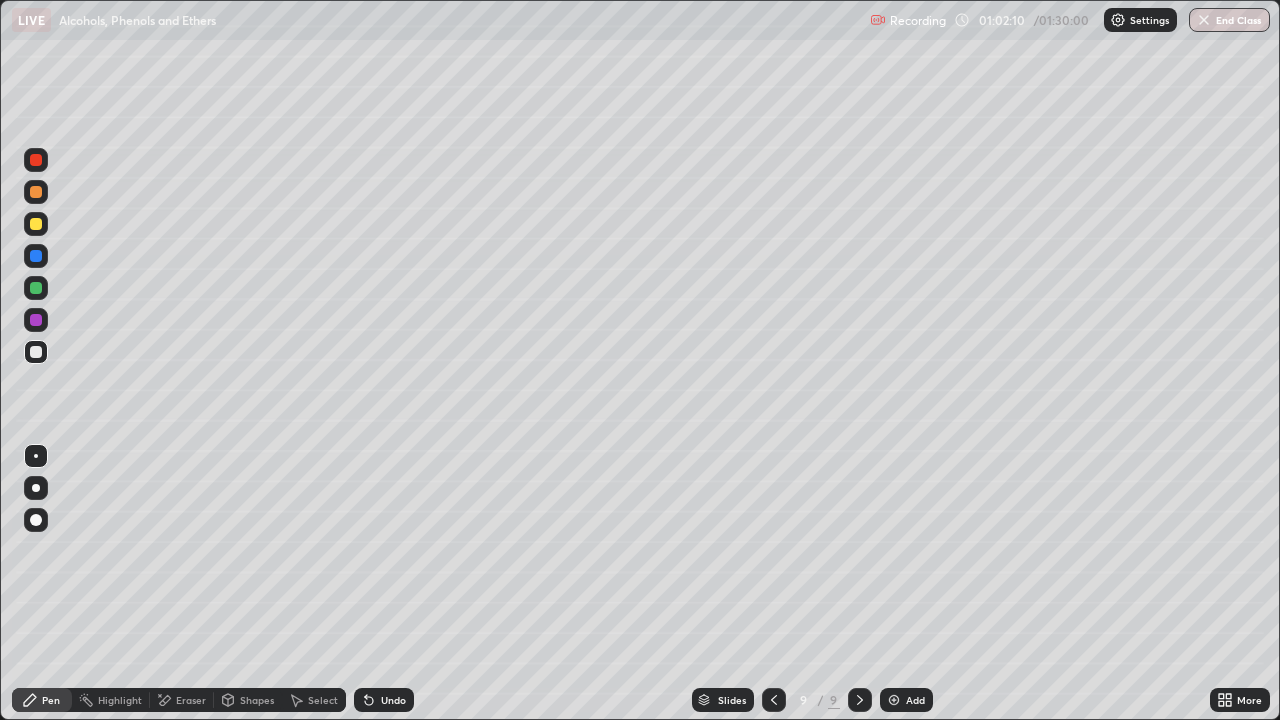 click on "Undo" at bounding box center [393, 700] 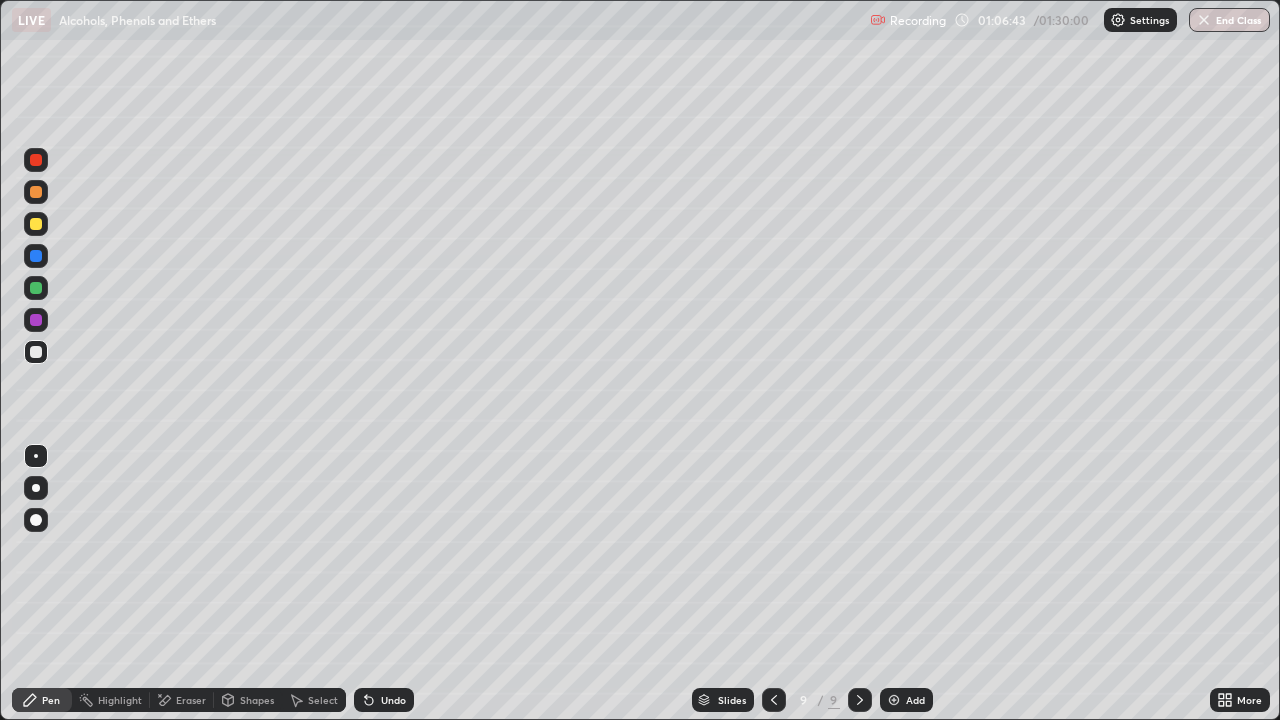 click 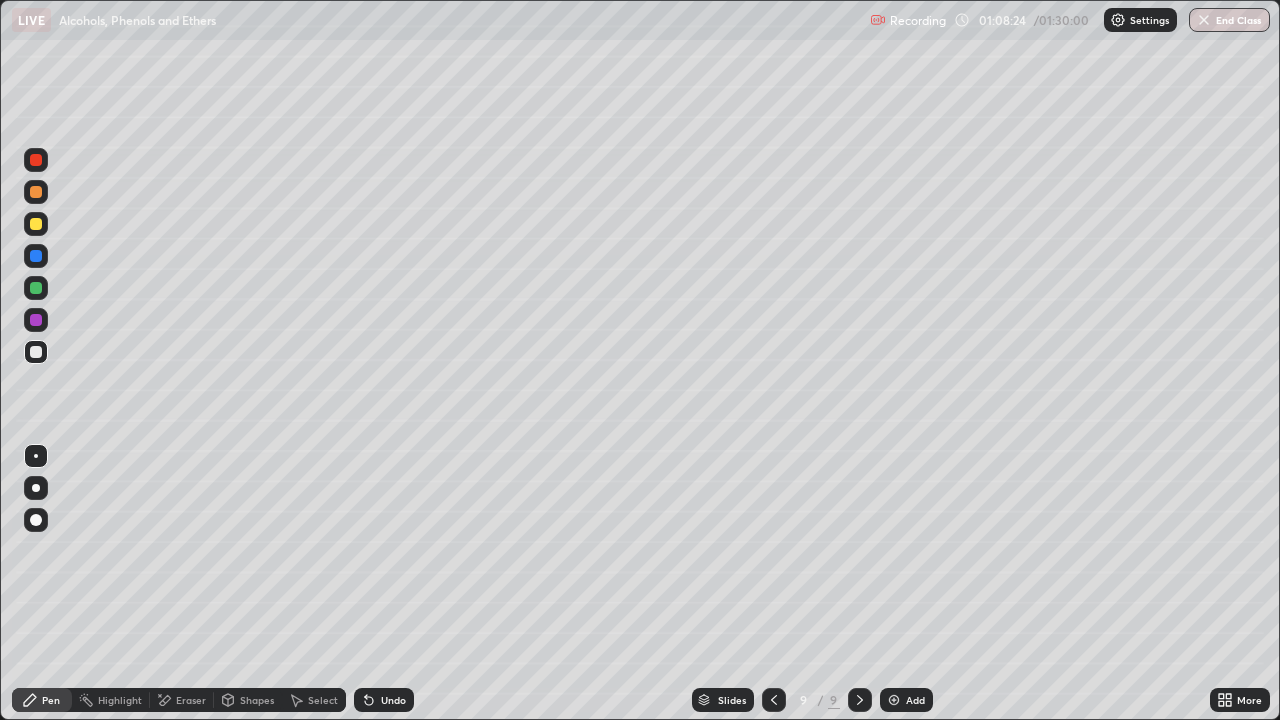 click on "Add" at bounding box center [906, 700] 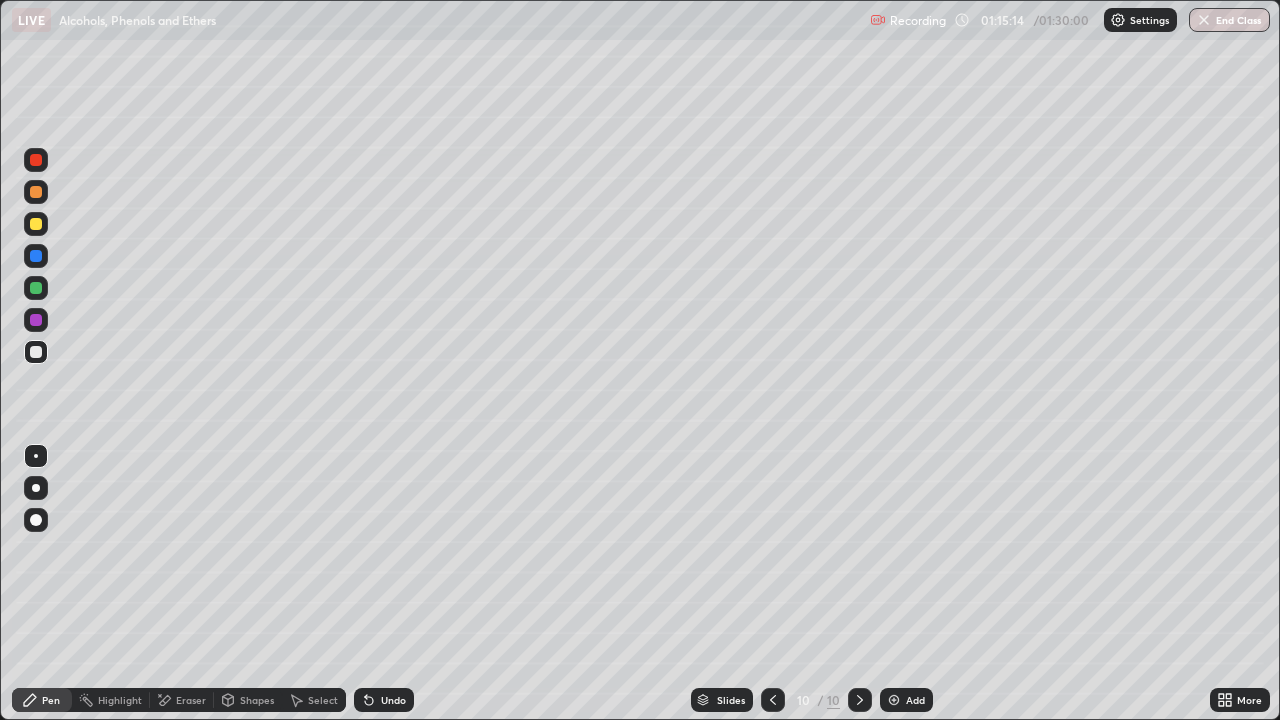 click 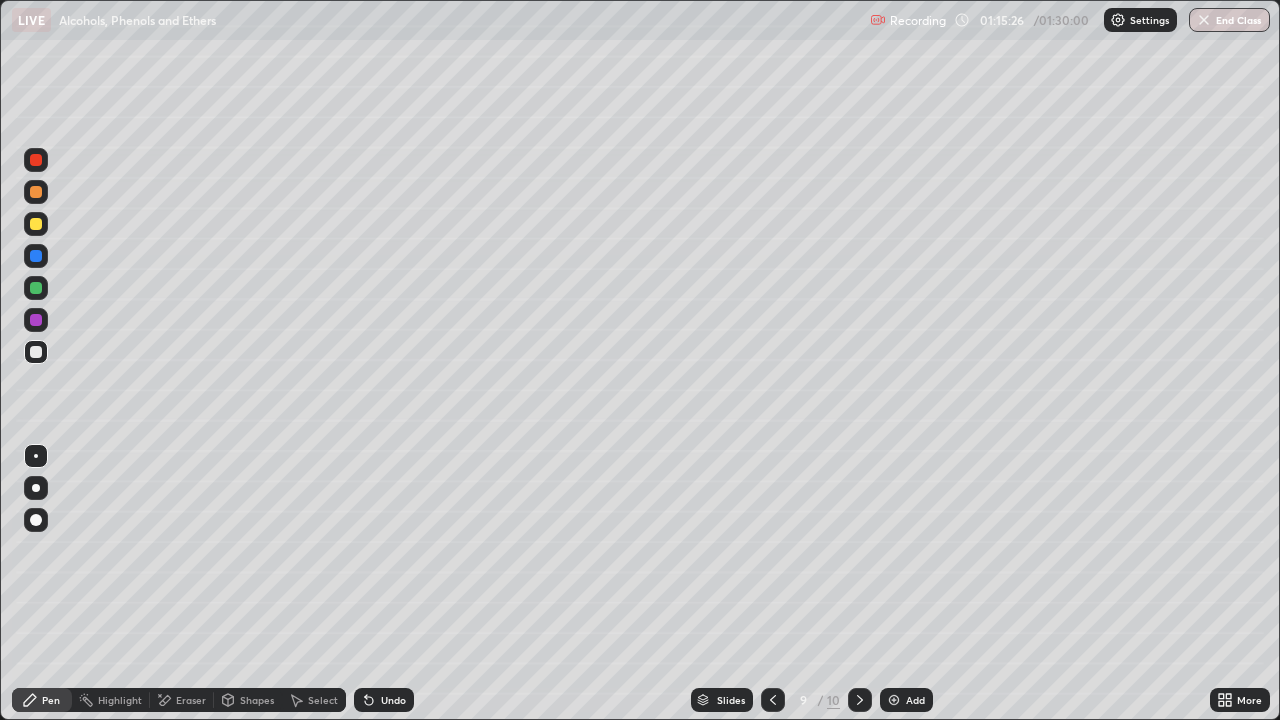 click 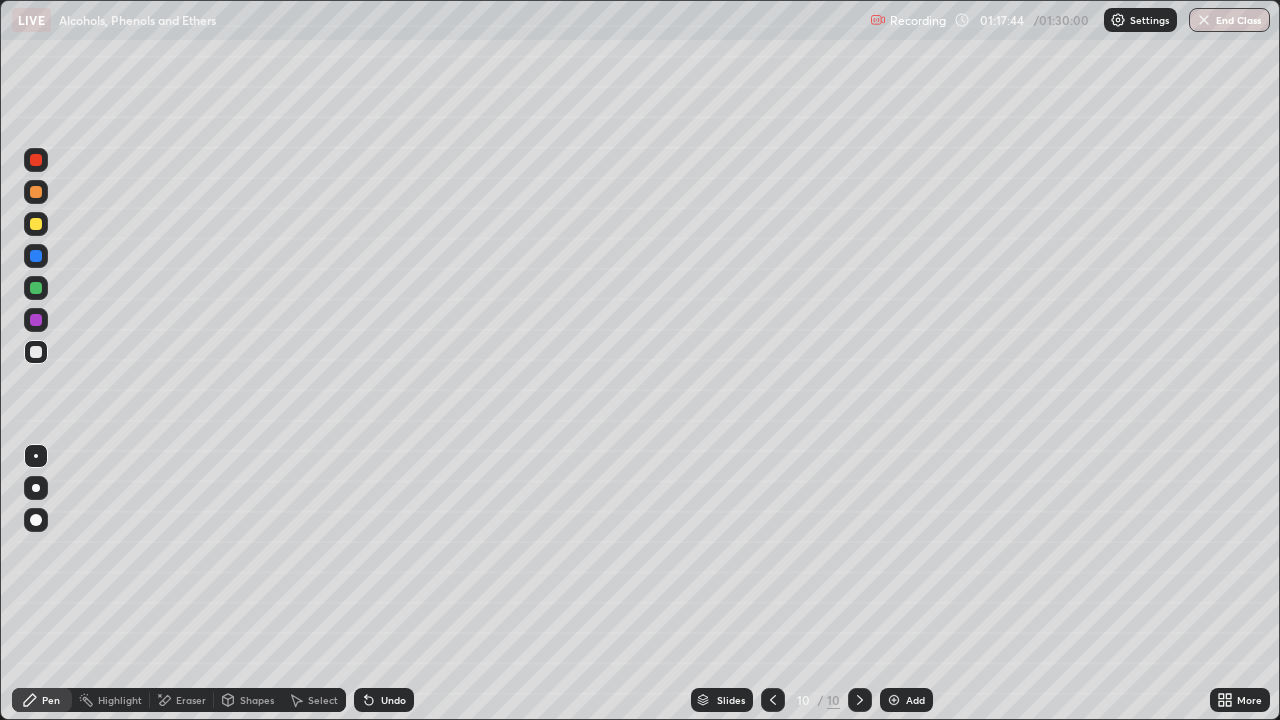 click at bounding box center (1204, 20) 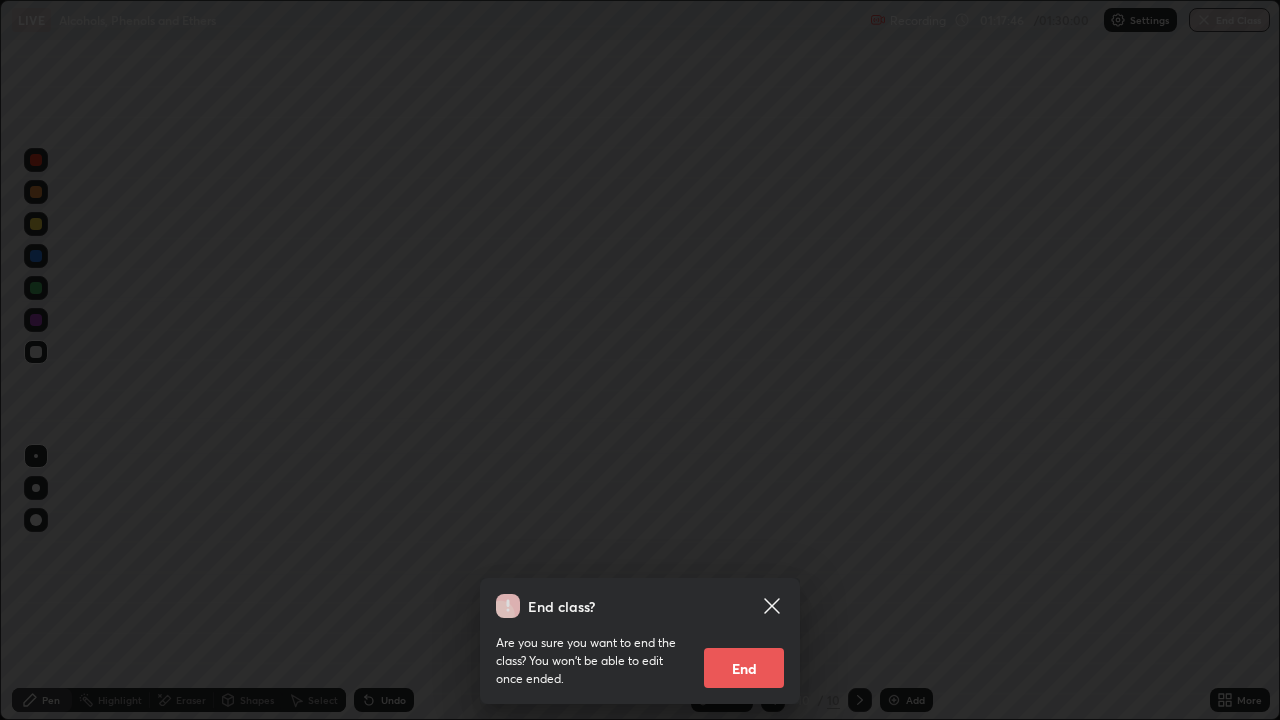 click on "End" at bounding box center [744, 668] 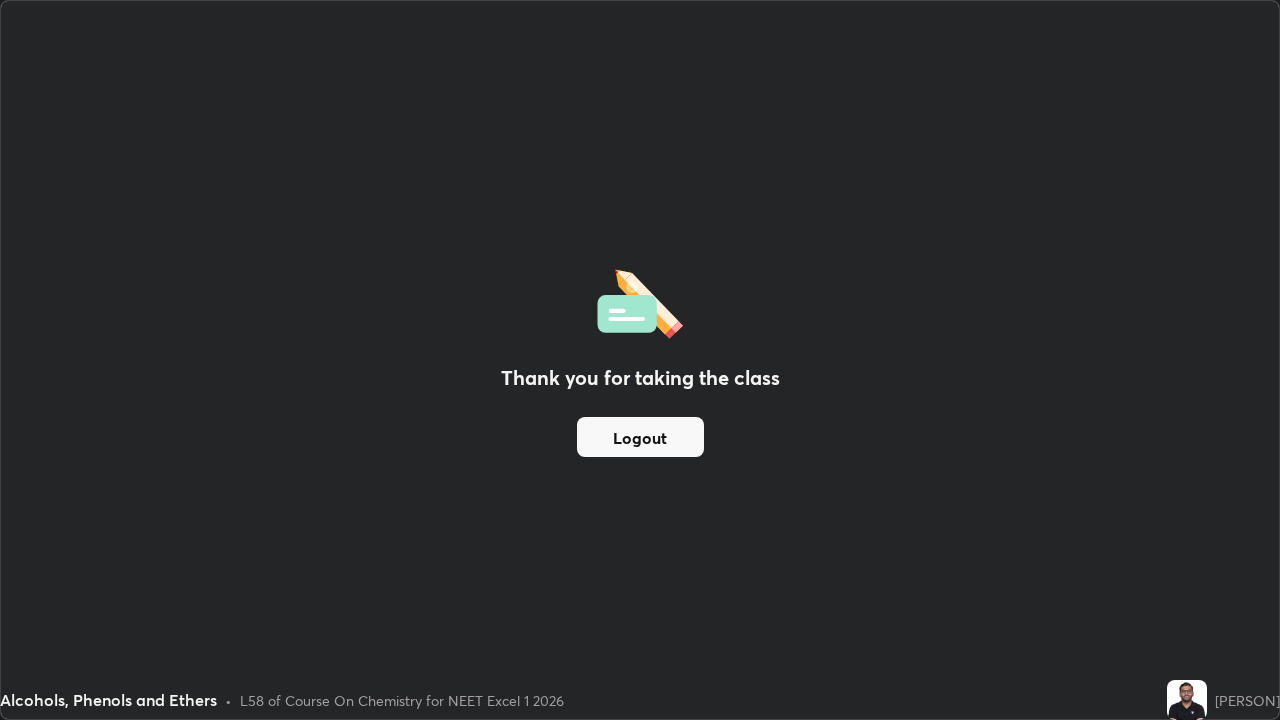 click on "Logout" at bounding box center [640, 437] 